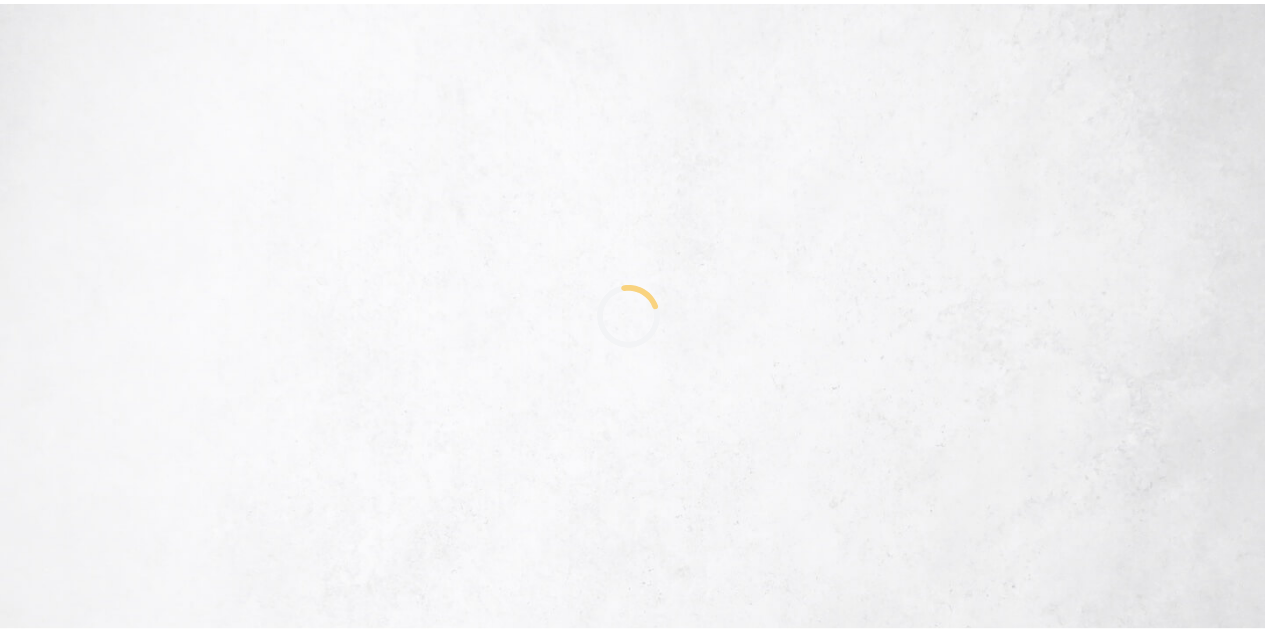 scroll, scrollTop: 0, scrollLeft: 0, axis: both 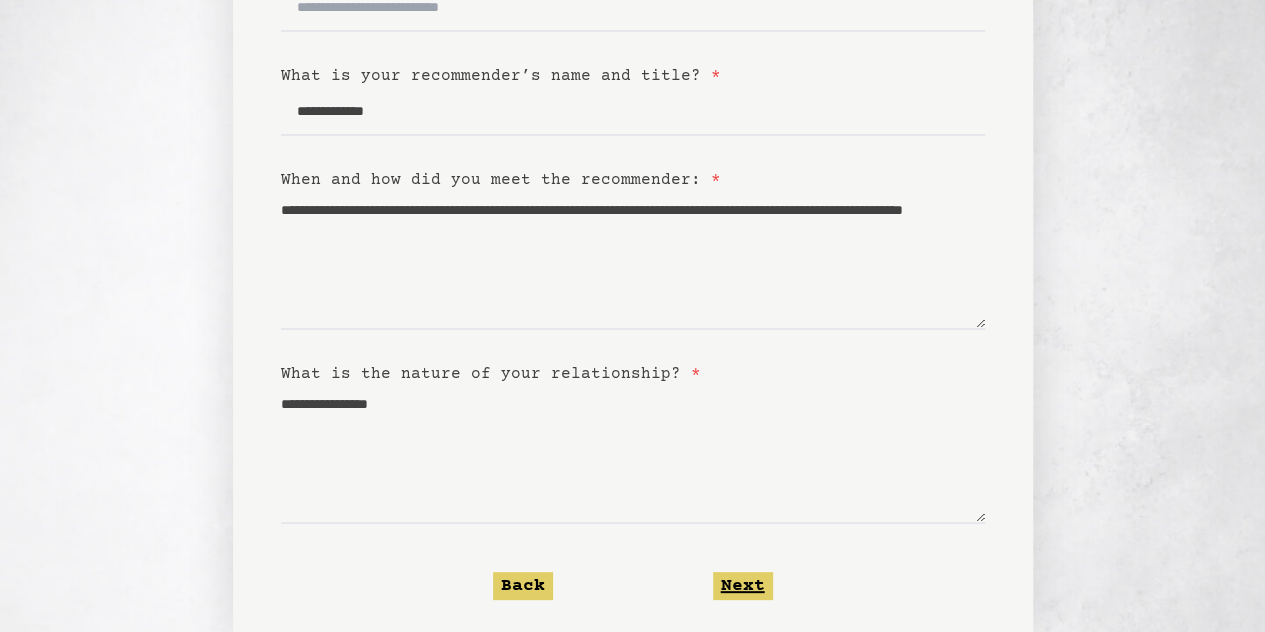 click on "Next" 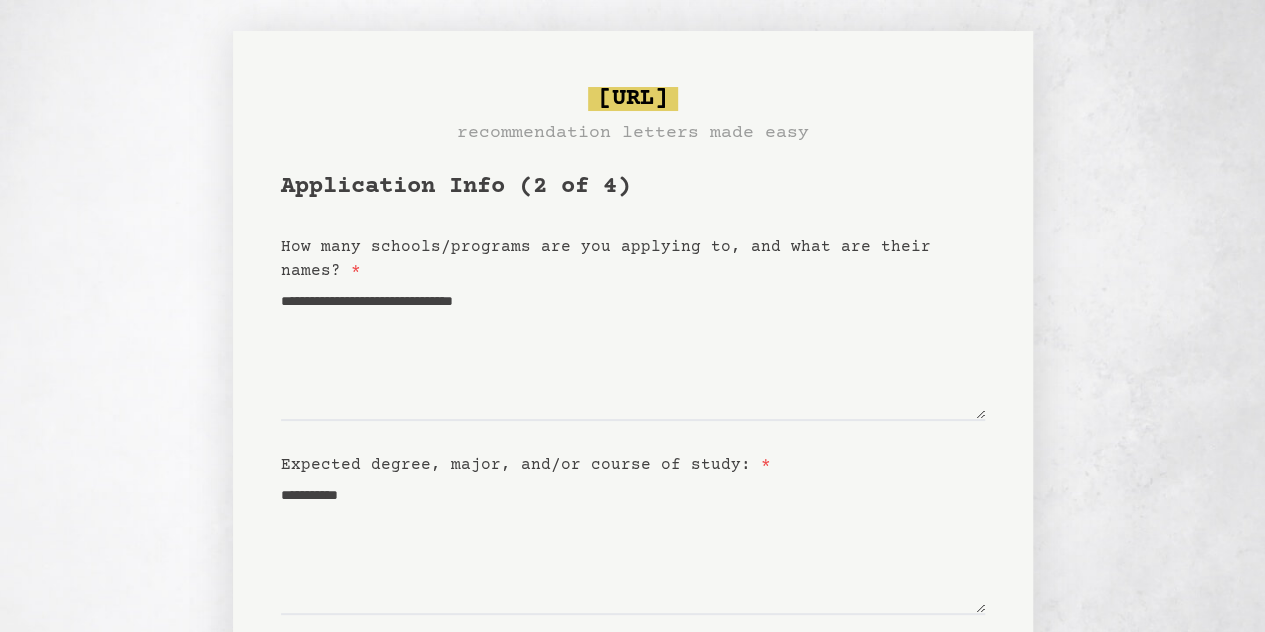 scroll, scrollTop: 0, scrollLeft: 0, axis: both 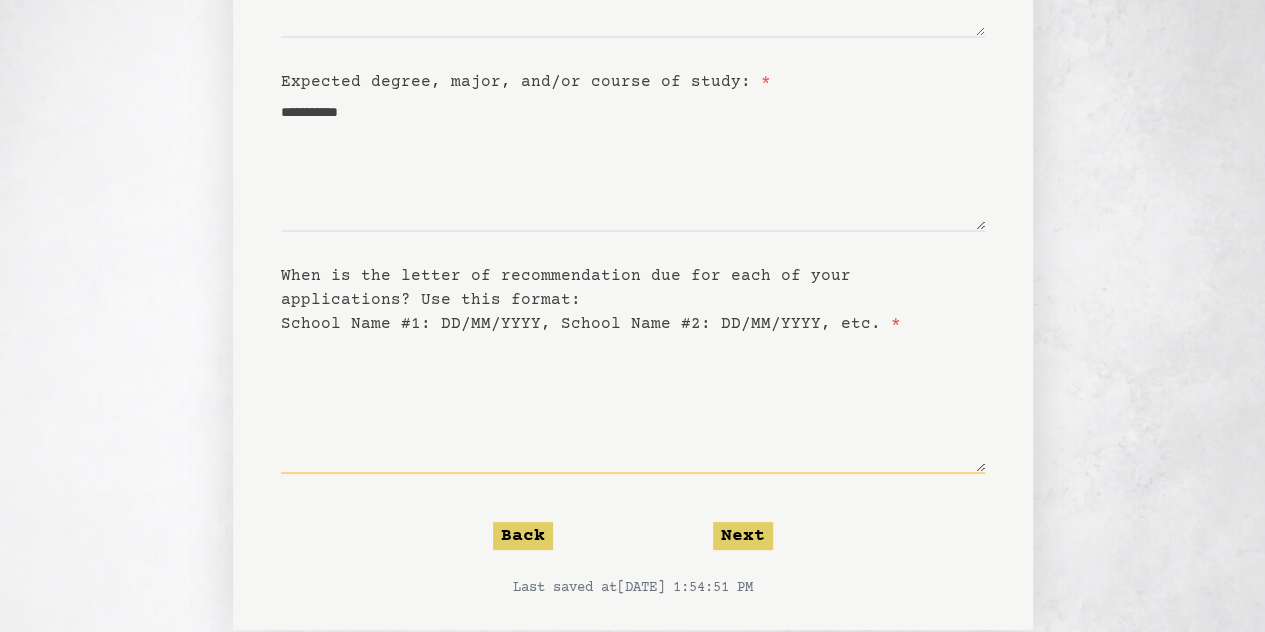 click on "When is the letter of recommendation due for each of your
applications? Use this format: School Name #1: DD/MM/YYYY,
School Name #2: DD/MM/YYYY, etc.   *" at bounding box center [633, 405] 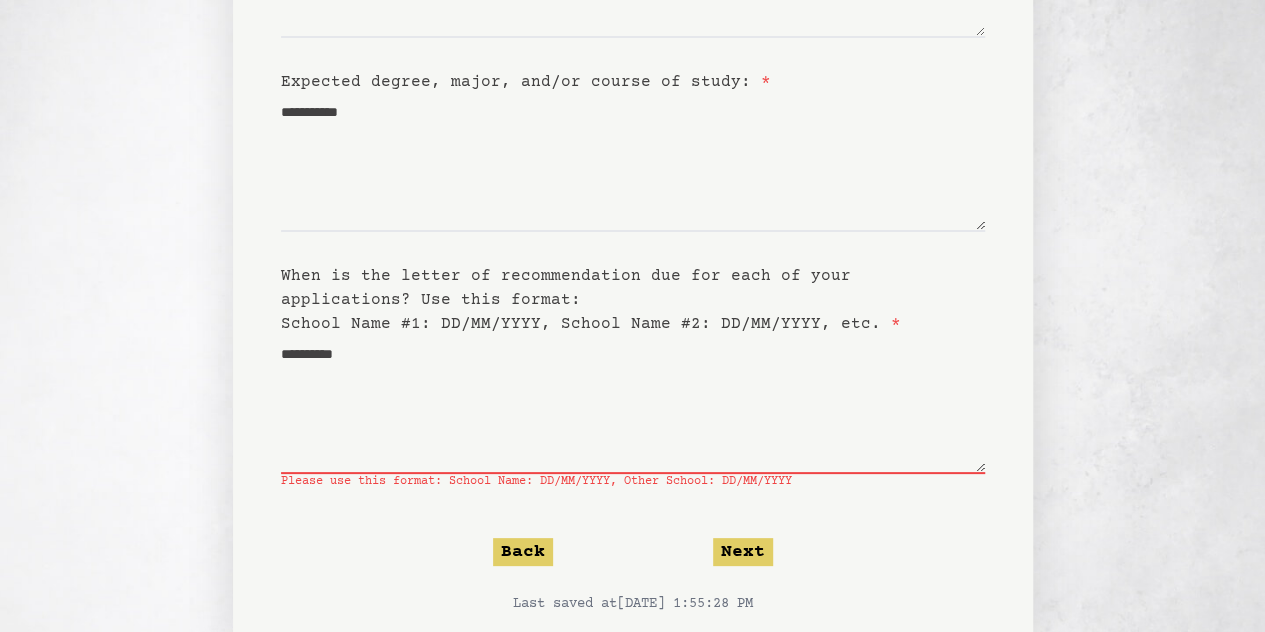click on "**********" at bounding box center [633, 147] 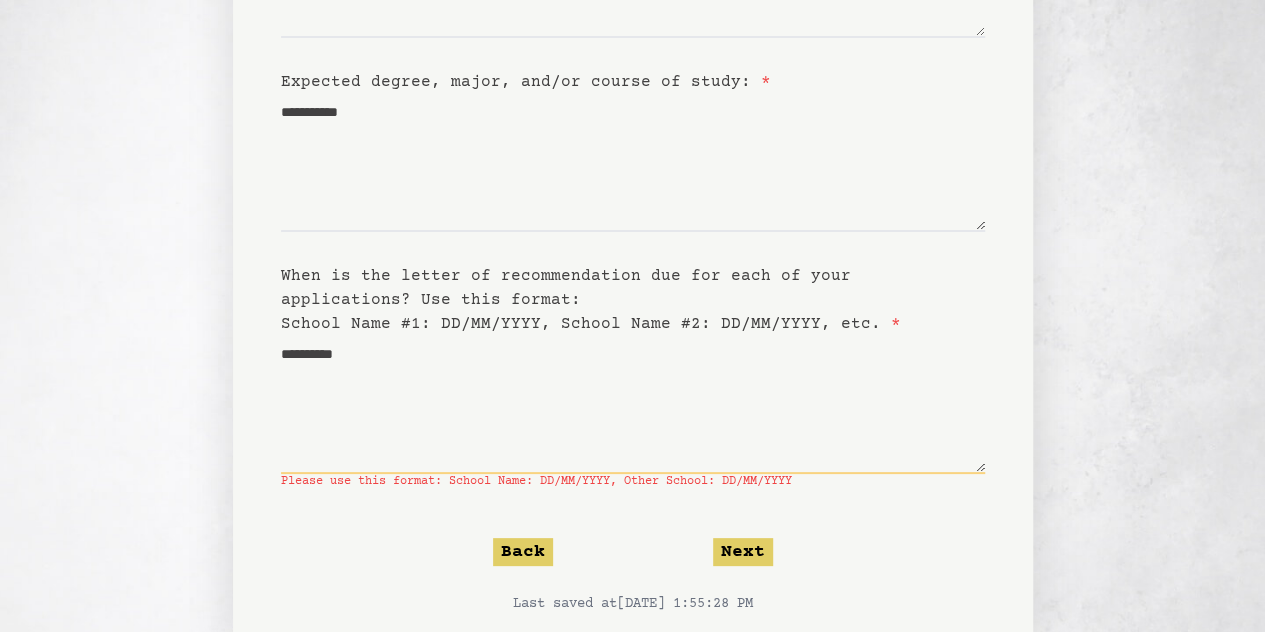 click on "**********" at bounding box center [633, 405] 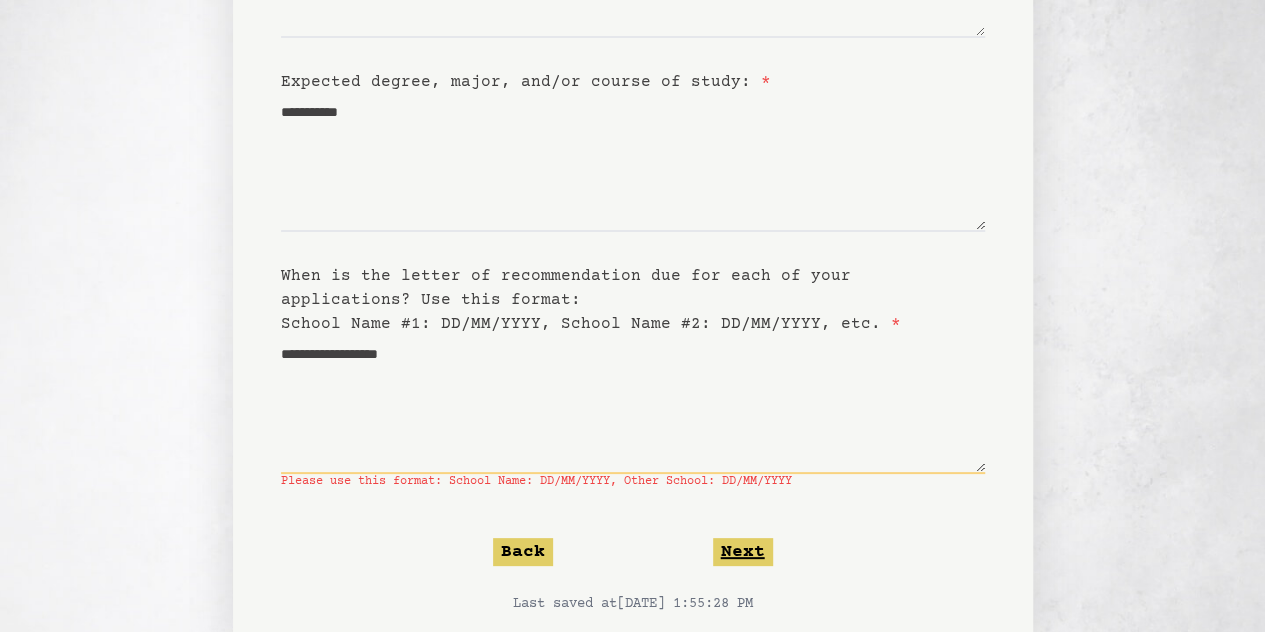 type on "**********" 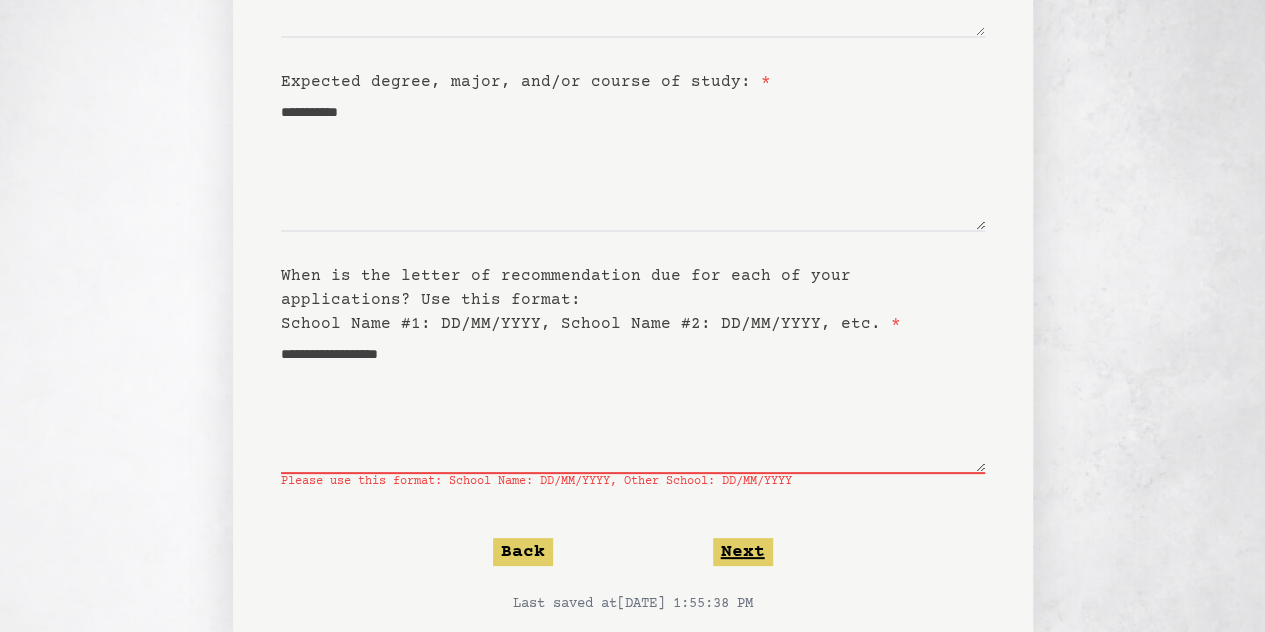 click on "Next" 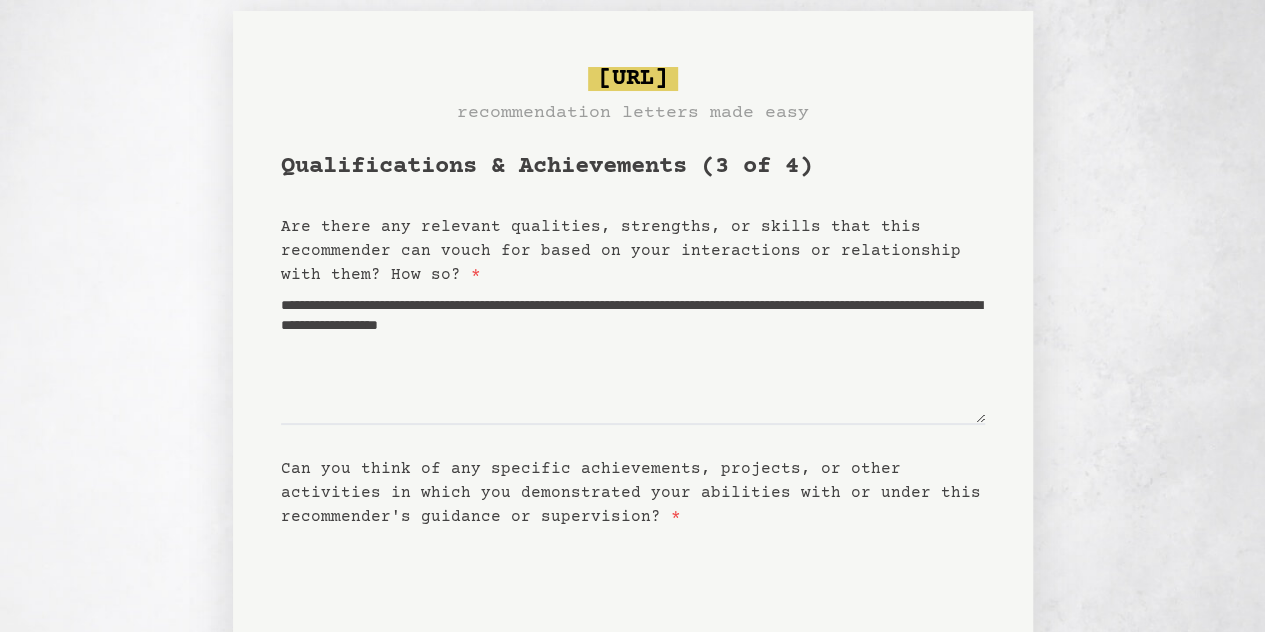 scroll, scrollTop: 0, scrollLeft: 0, axis: both 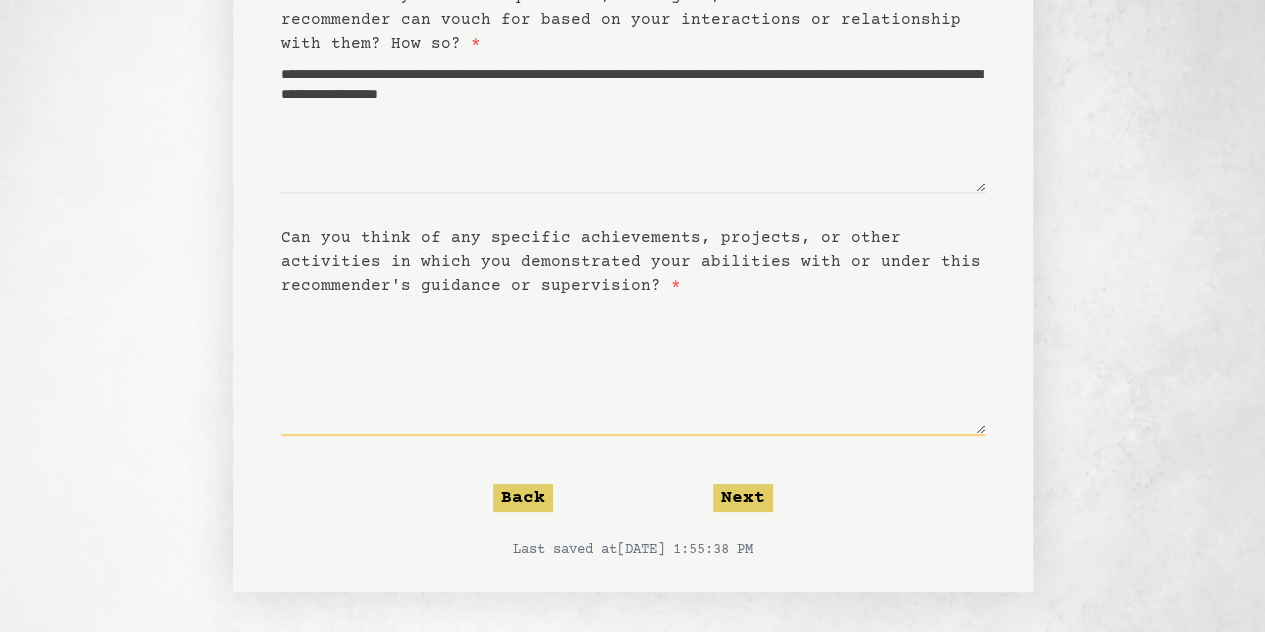 click on "Can you think of any specific achievements, projects, or other
activities in which you demonstrated your abilities with or
under this recommender's guidance or supervision?   *" at bounding box center [633, 367] 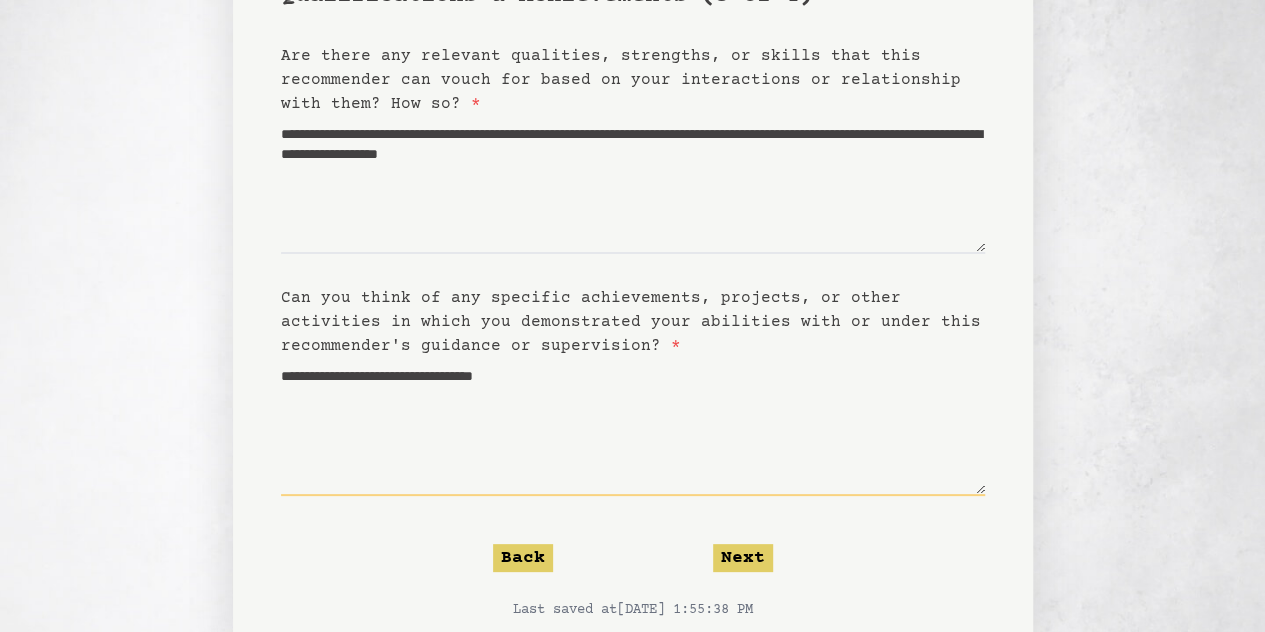 scroll, scrollTop: 192, scrollLeft: 0, axis: vertical 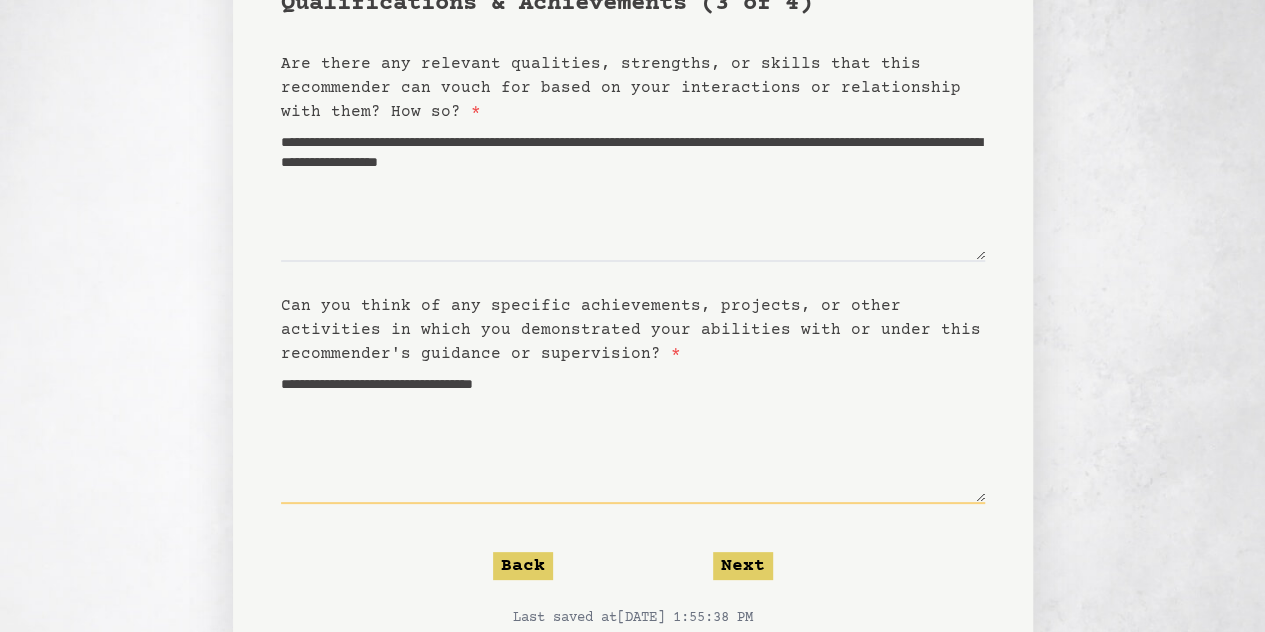 type on "**********" 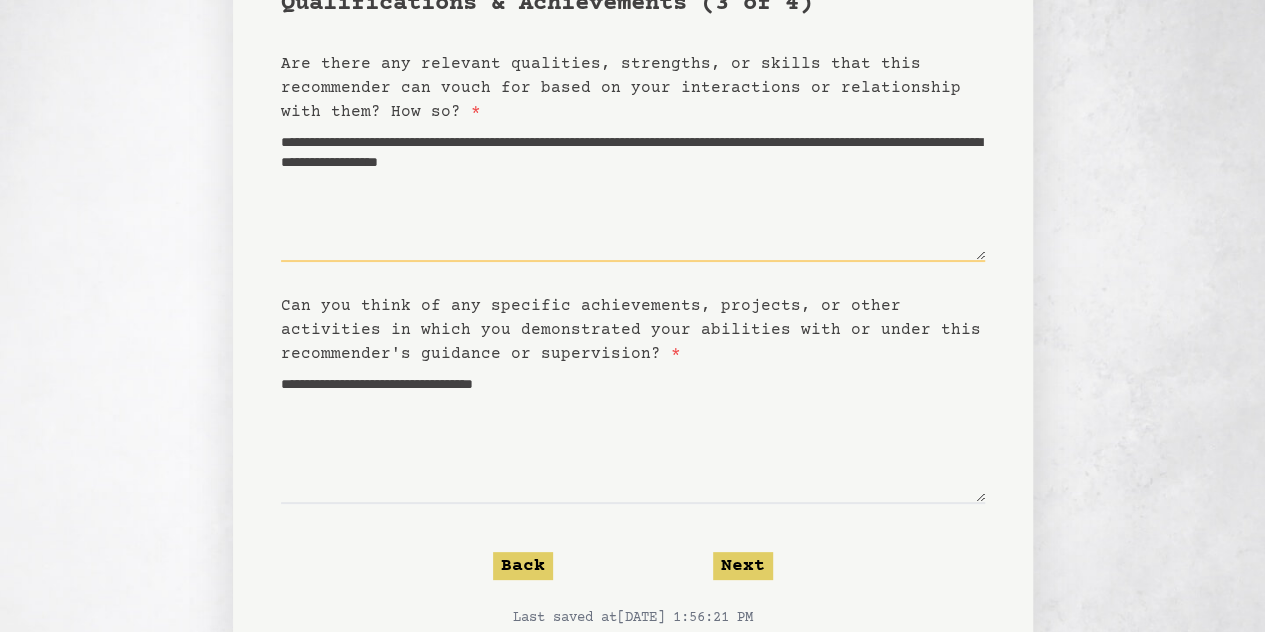 drag, startPoint x: 976, startPoint y: 167, endPoint x: 270, endPoint y: 75, distance: 711.9691 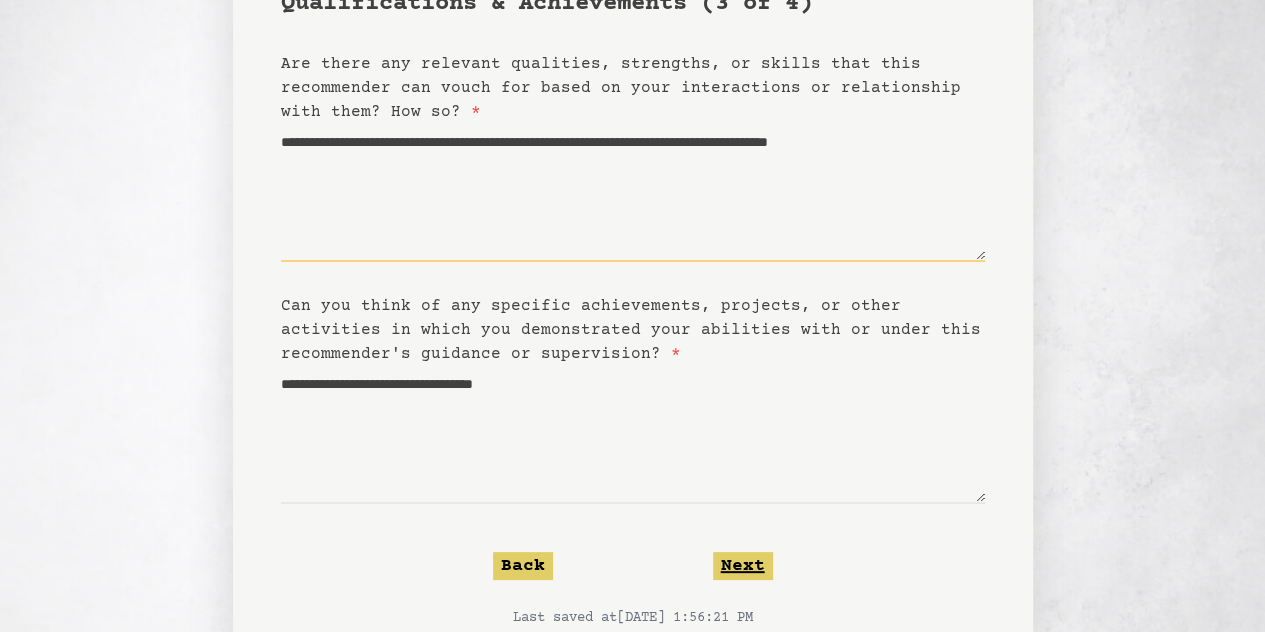 type on "**********" 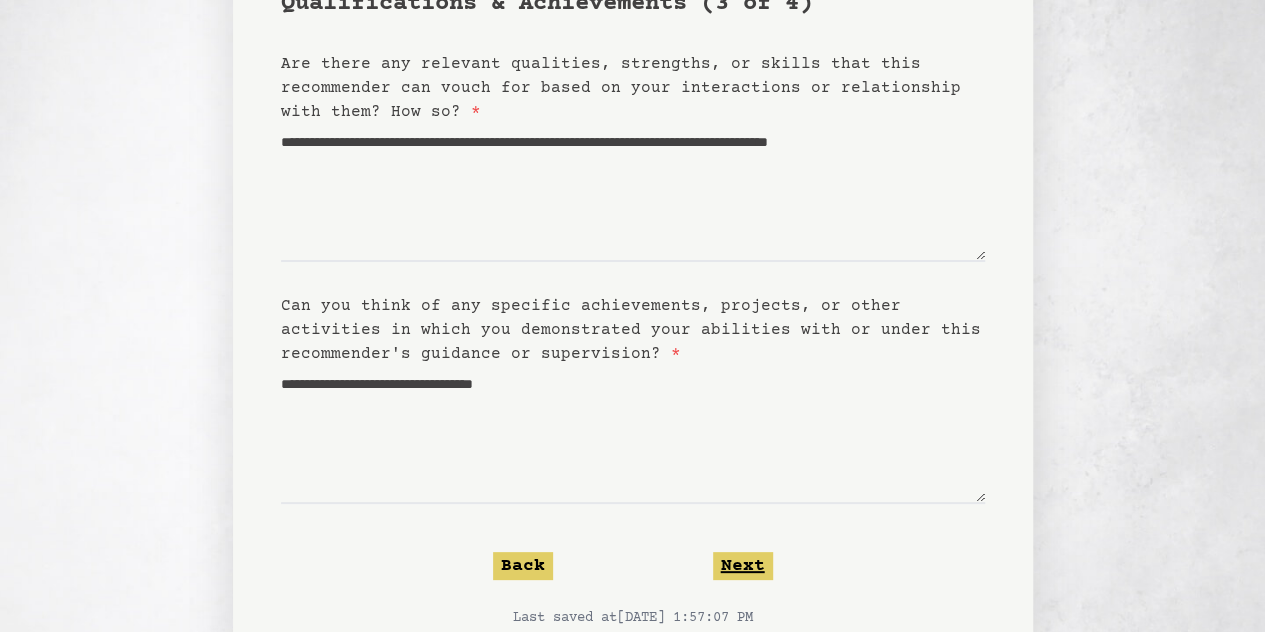click on "Next" 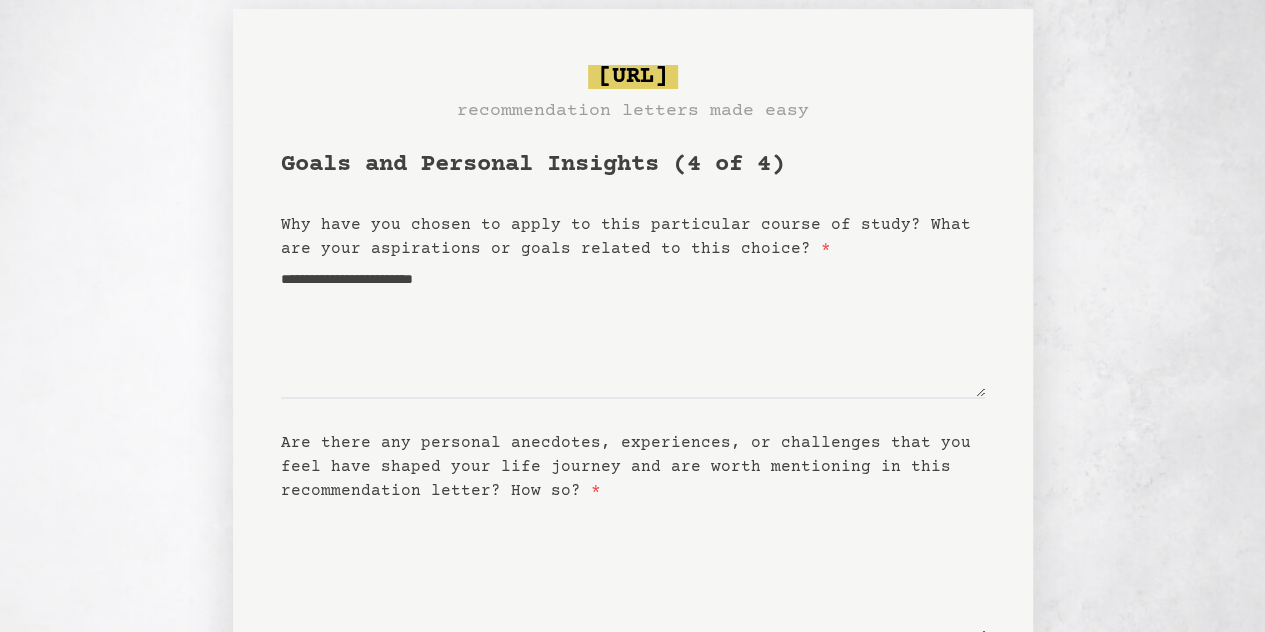 scroll, scrollTop: 0, scrollLeft: 0, axis: both 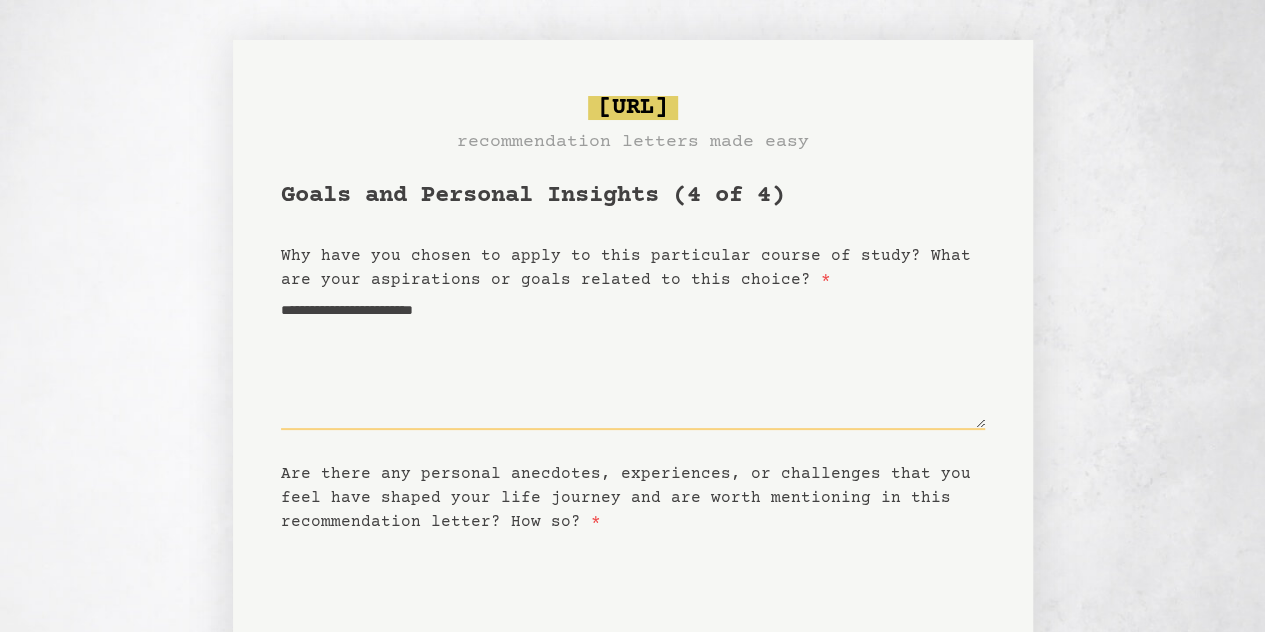 click on "**********" at bounding box center [633, 361] 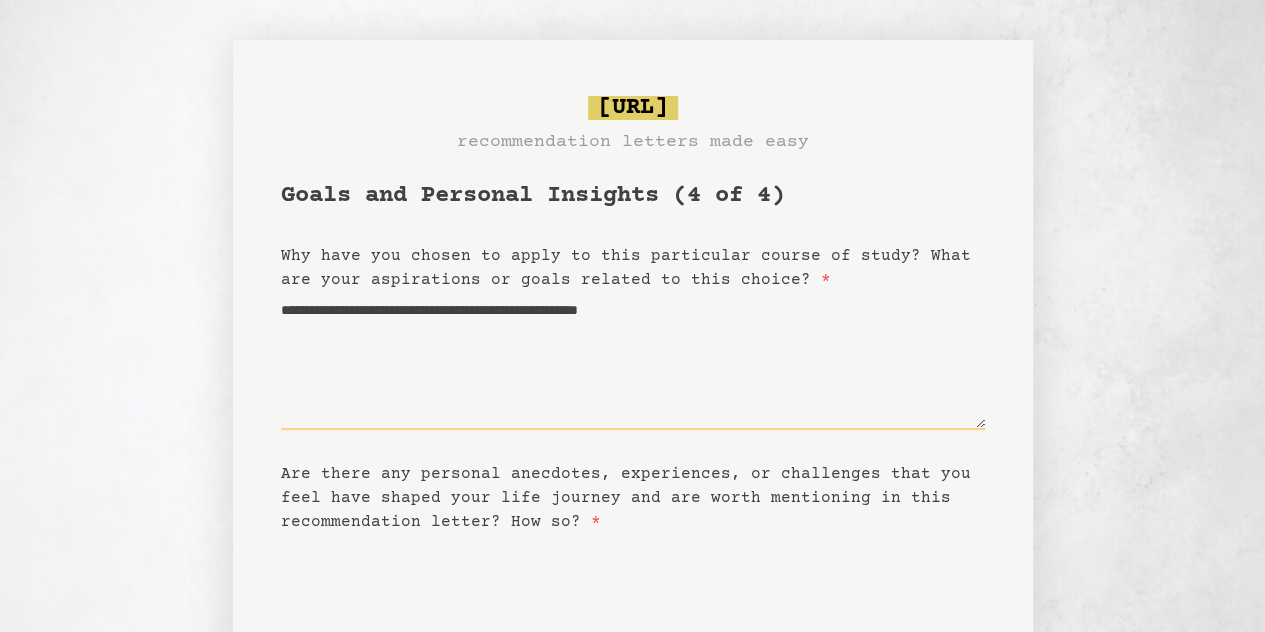 drag, startPoint x: 773, startPoint y: 309, endPoint x: 500, endPoint y: 311, distance: 273.00732 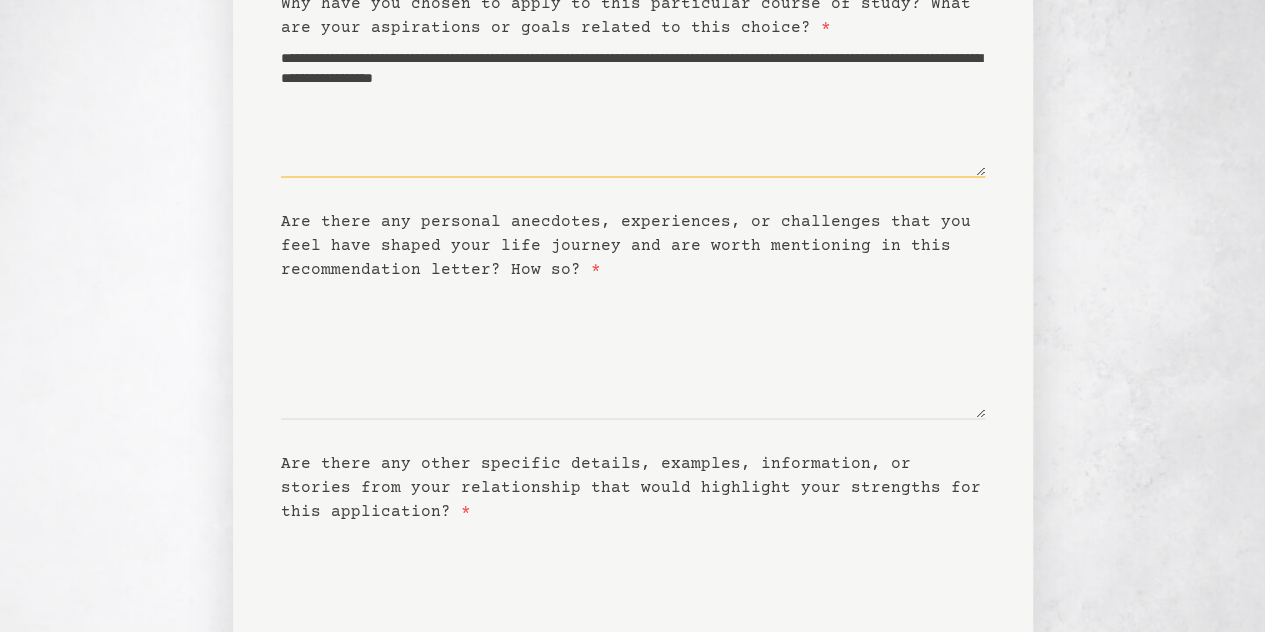 scroll, scrollTop: 255, scrollLeft: 0, axis: vertical 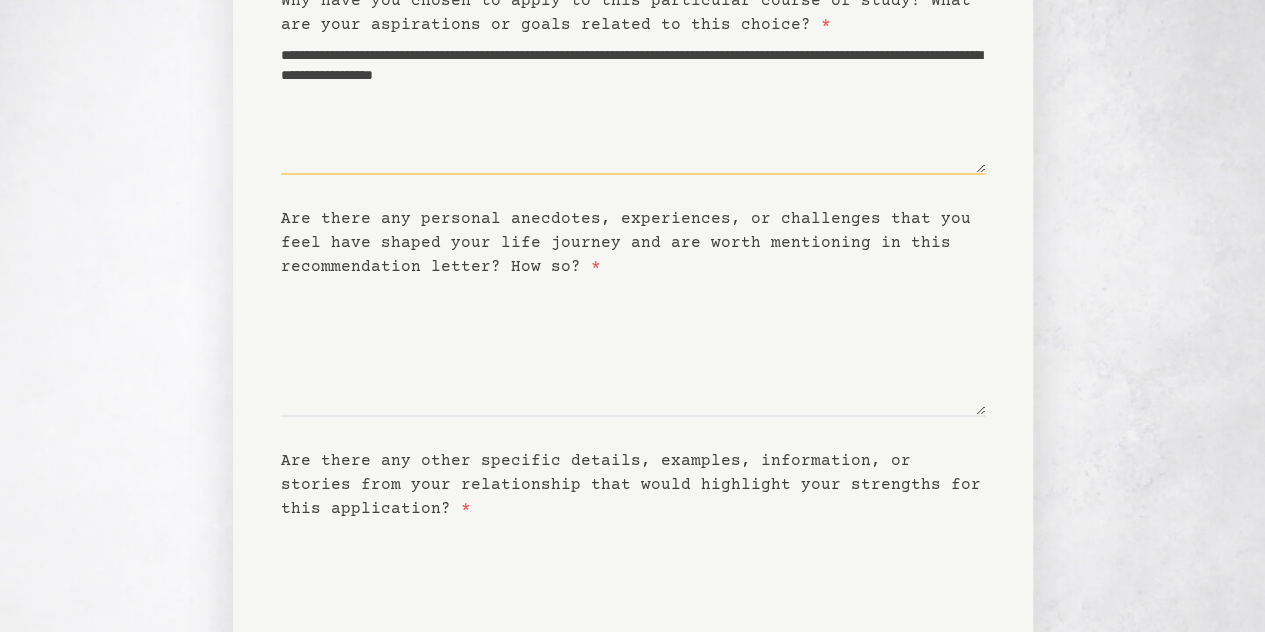 type on "**********" 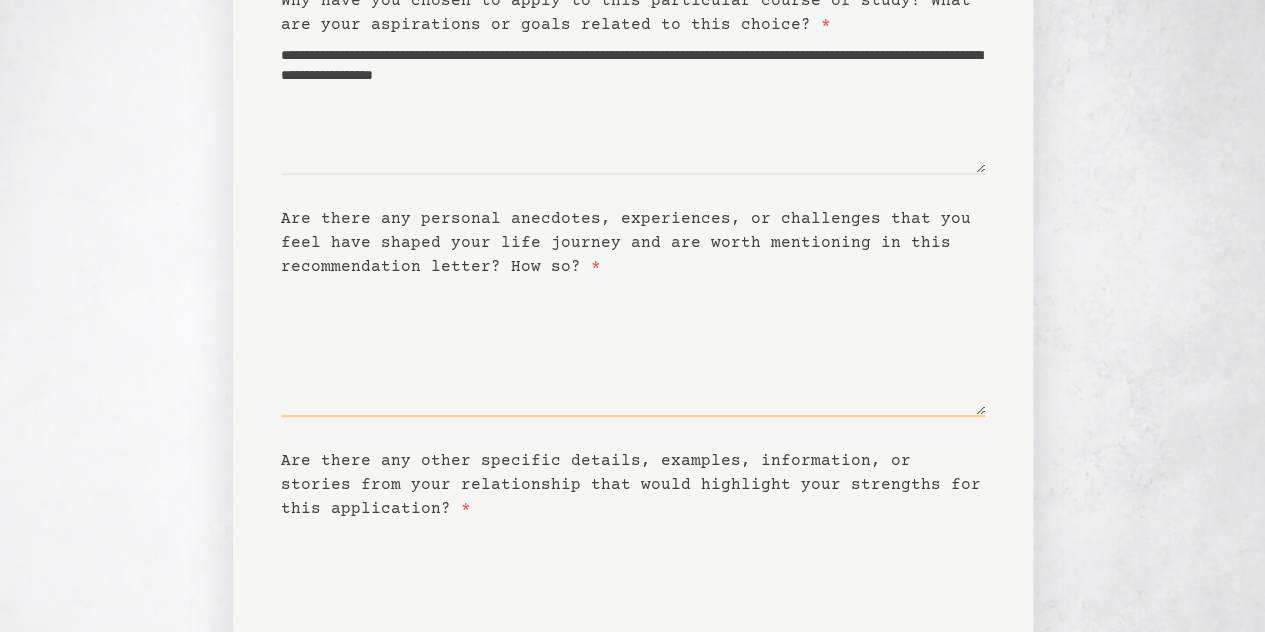 click on "Are there any personal anecdotes, experiences, or challenges
that you feel have shaped your life journey and are worth
mentioning in this recommendation letter? How so?   *" at bounding box center [633, 348] 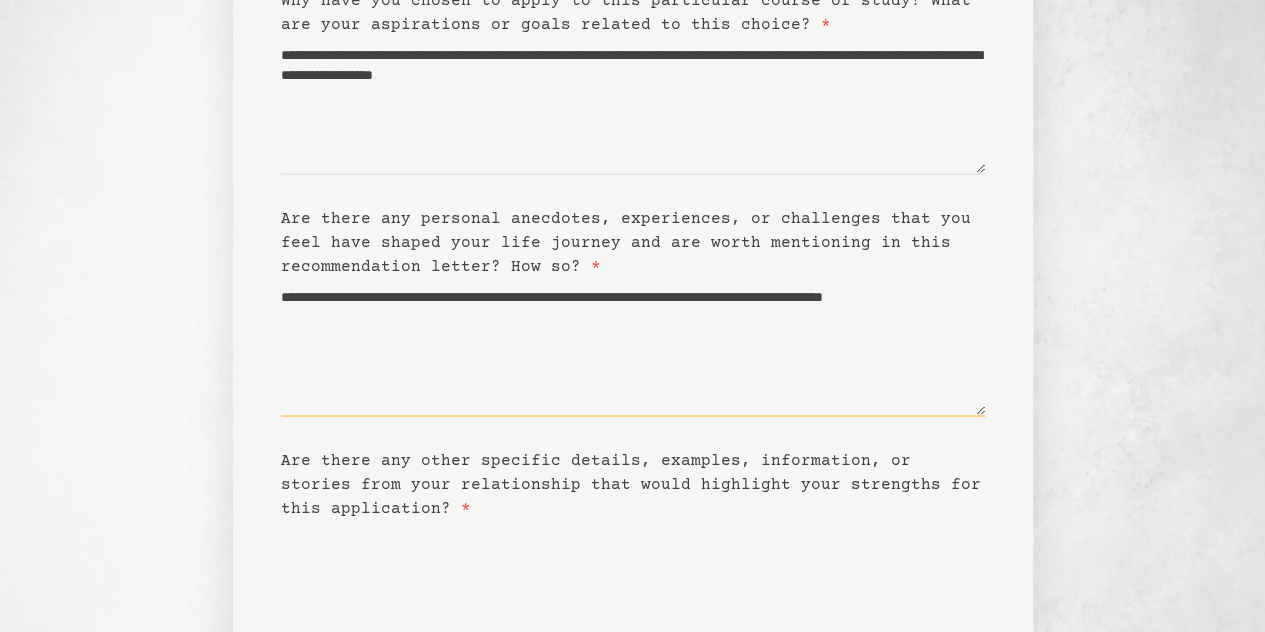 type on "**********" 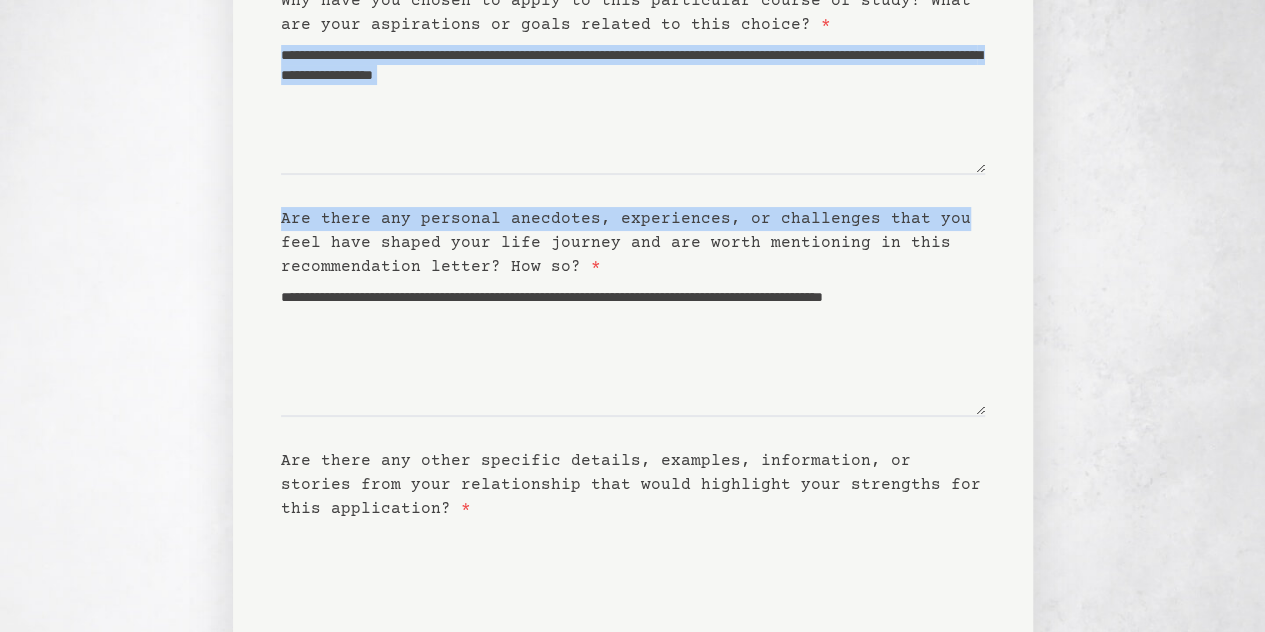 drag, startPoint x: 1262, startPoint y: 169, endPoint x: 1252, endPoint y: 194, distance: 26.925823 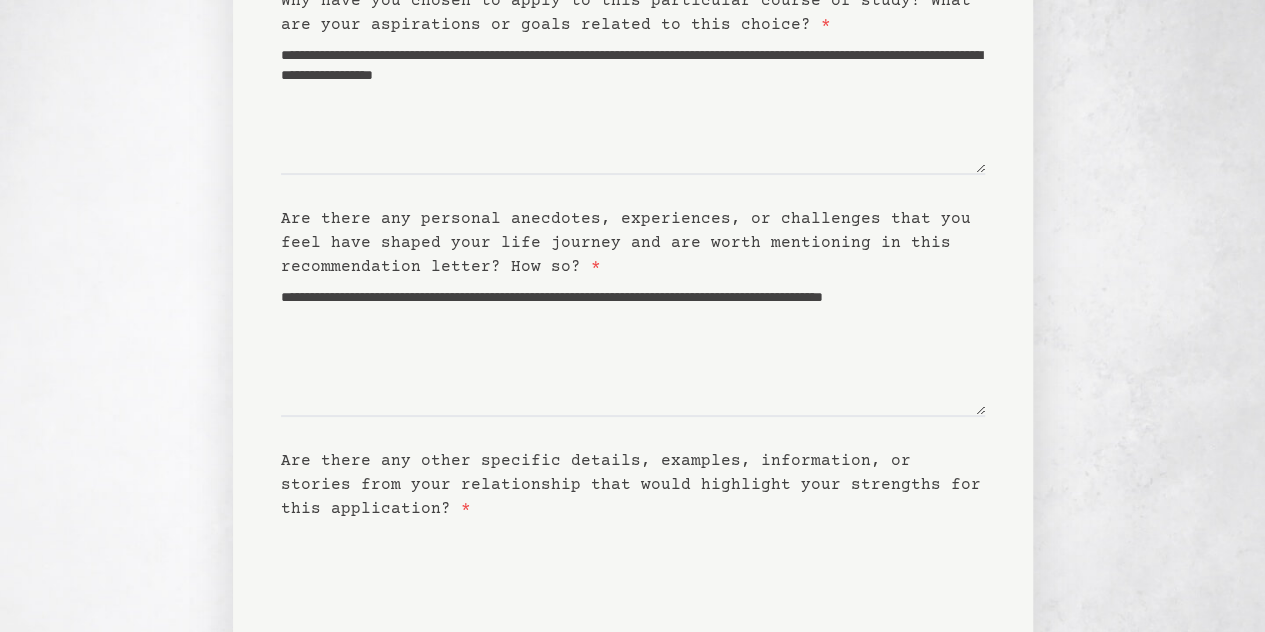 click on "**********" at bounding box center (632, 300) 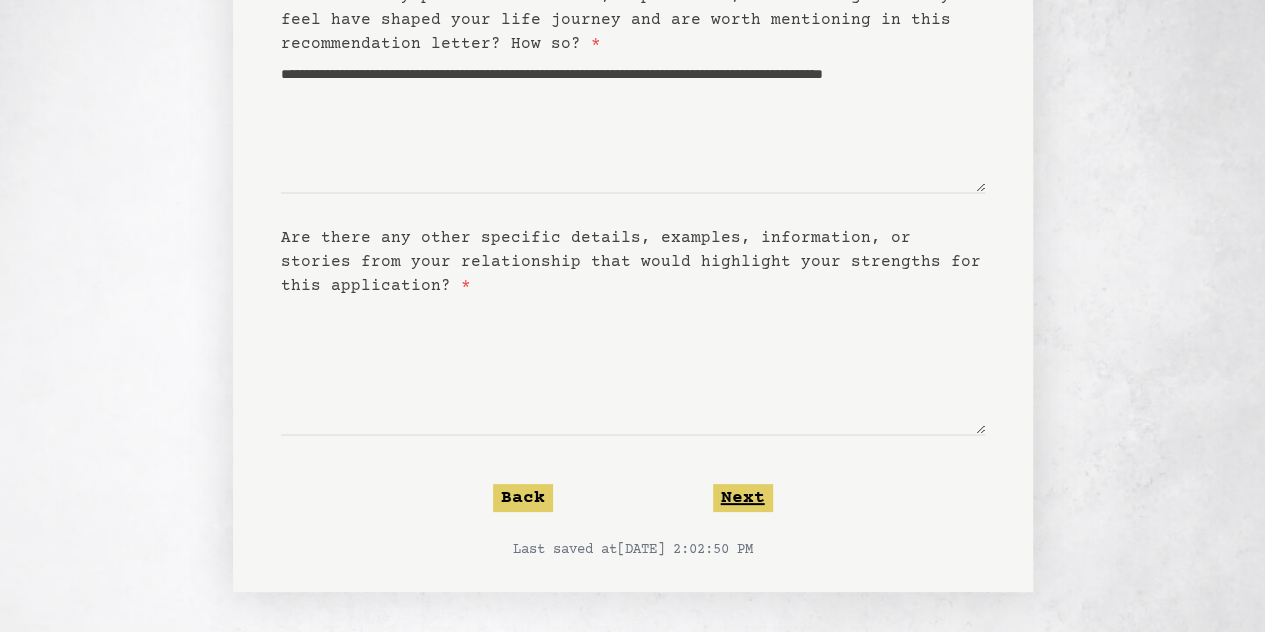 click on "Next" 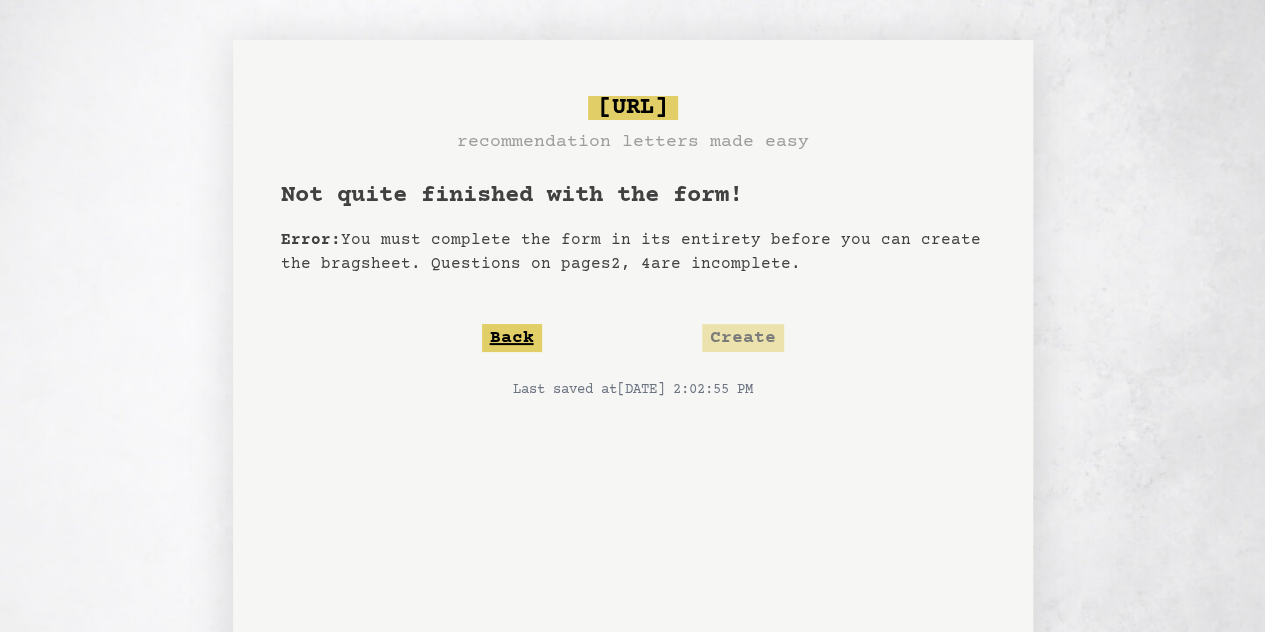 click on "Back" at bounding box center [512, 338] 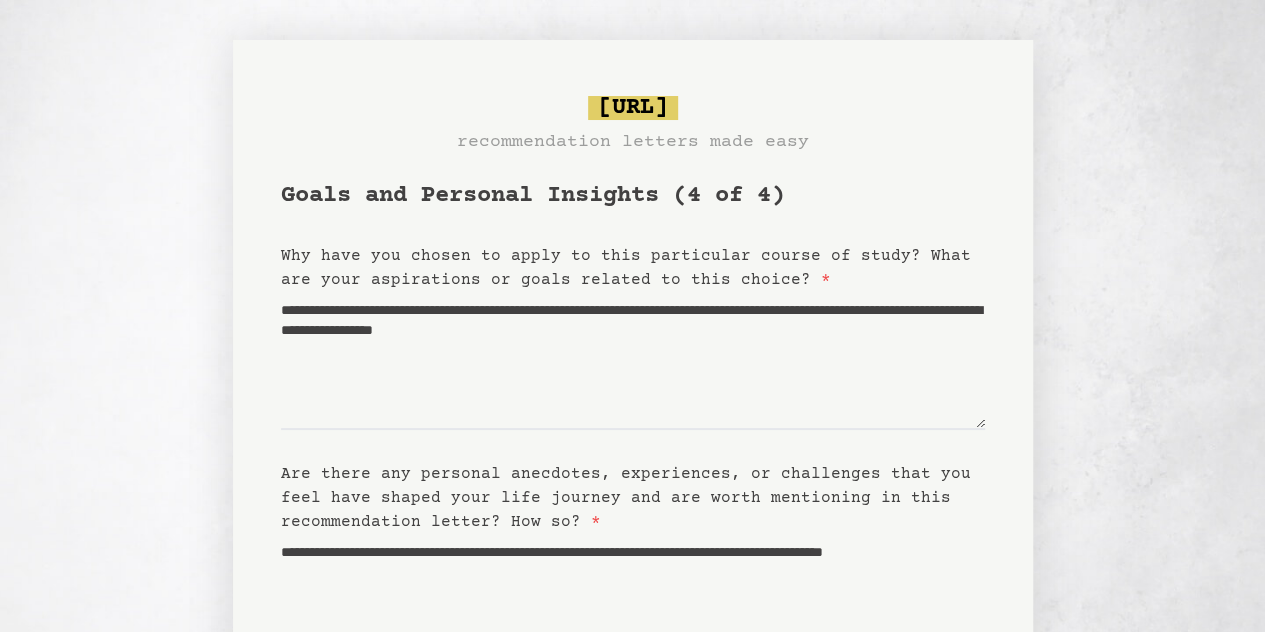 scroll, scrollTop: 478, scrollLeft: 0, axis: vertical 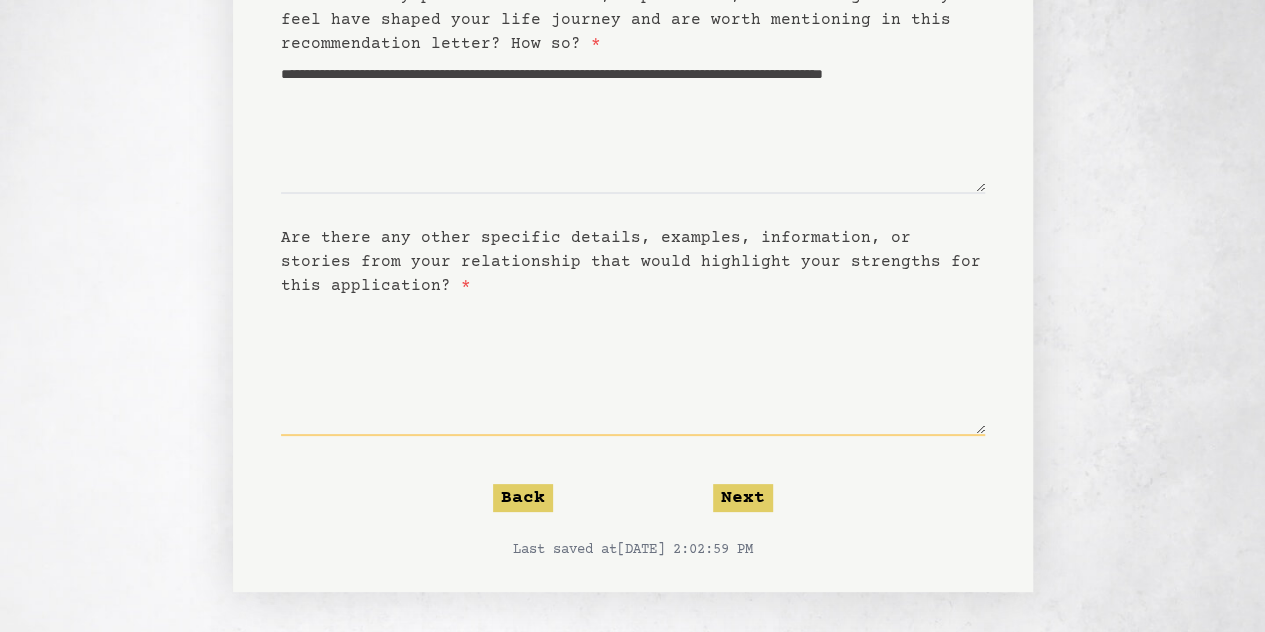 click on "Are there any other specific details, examples, information, or
stories from your relationship that would highlight your
strengths for this application?   *" at bounding box center (633, 367) 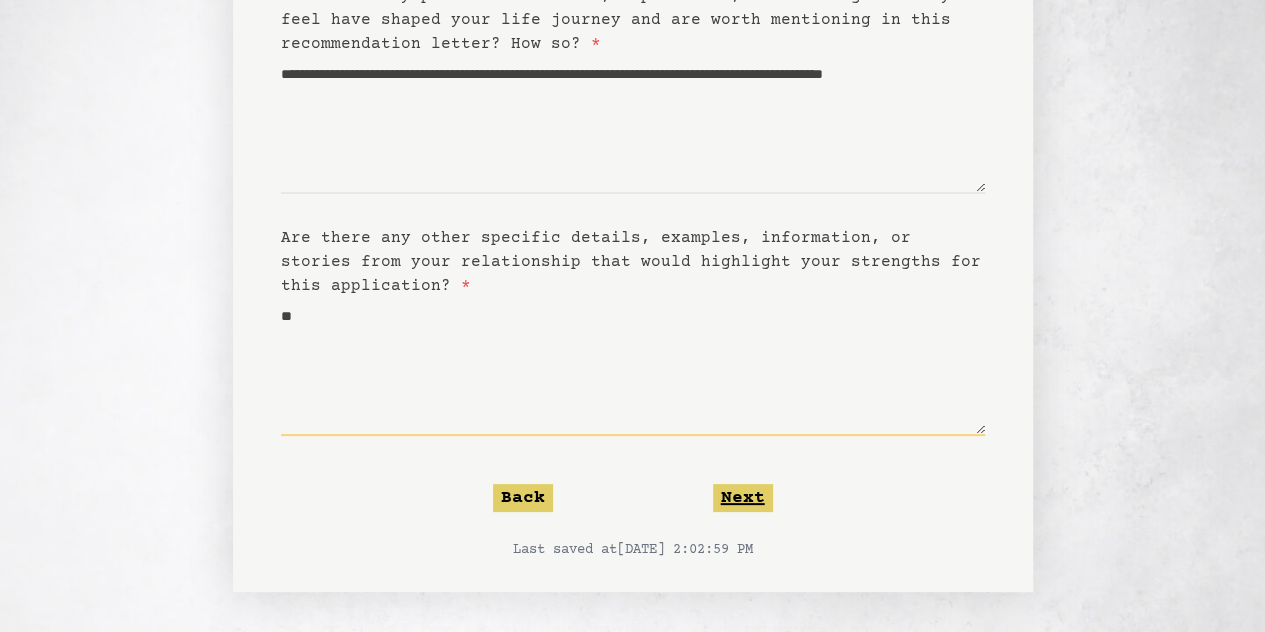 type on "**" 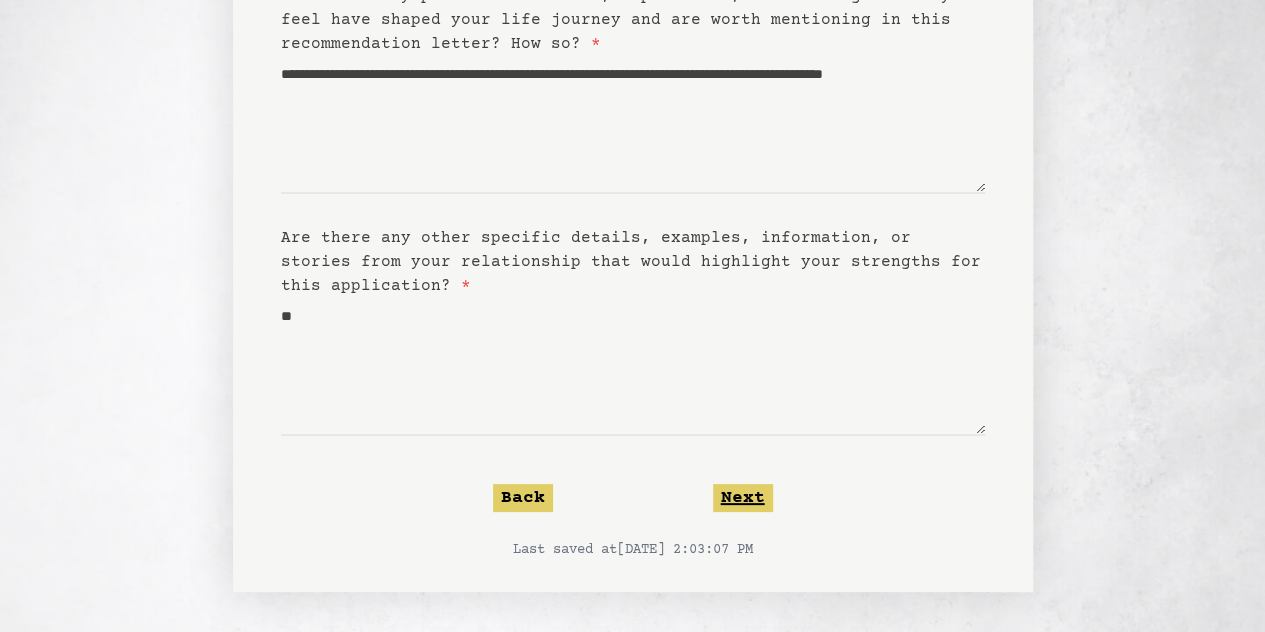 click on "Next" 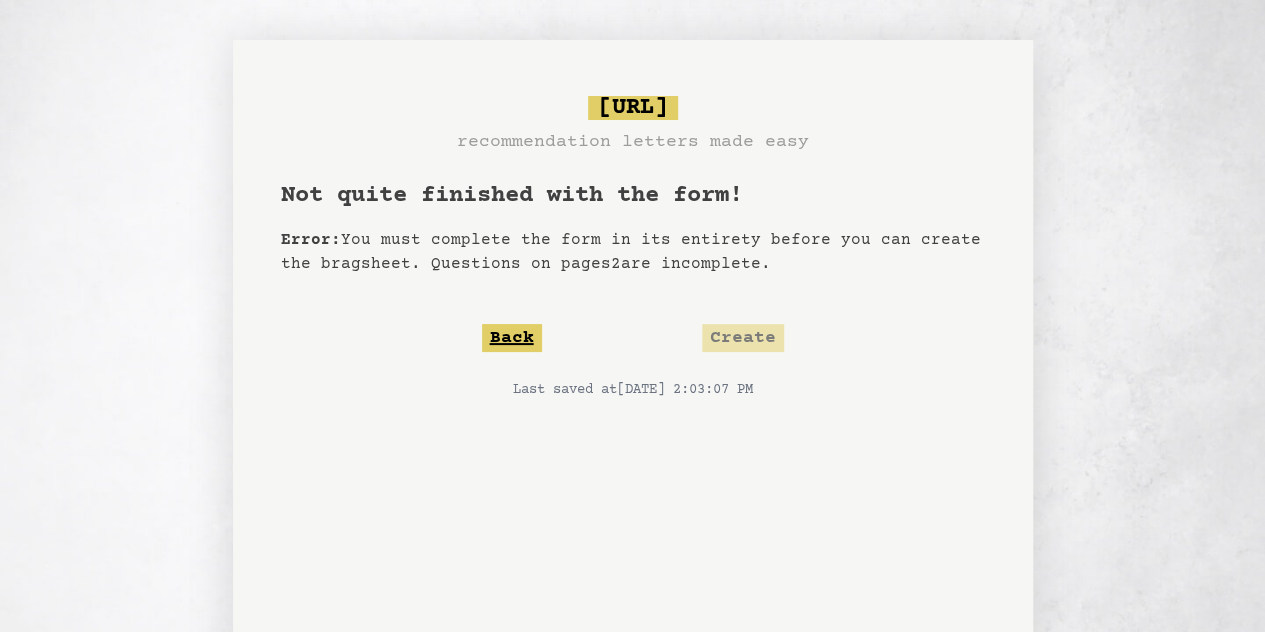click on "Back" at bounding box center [512, 338] 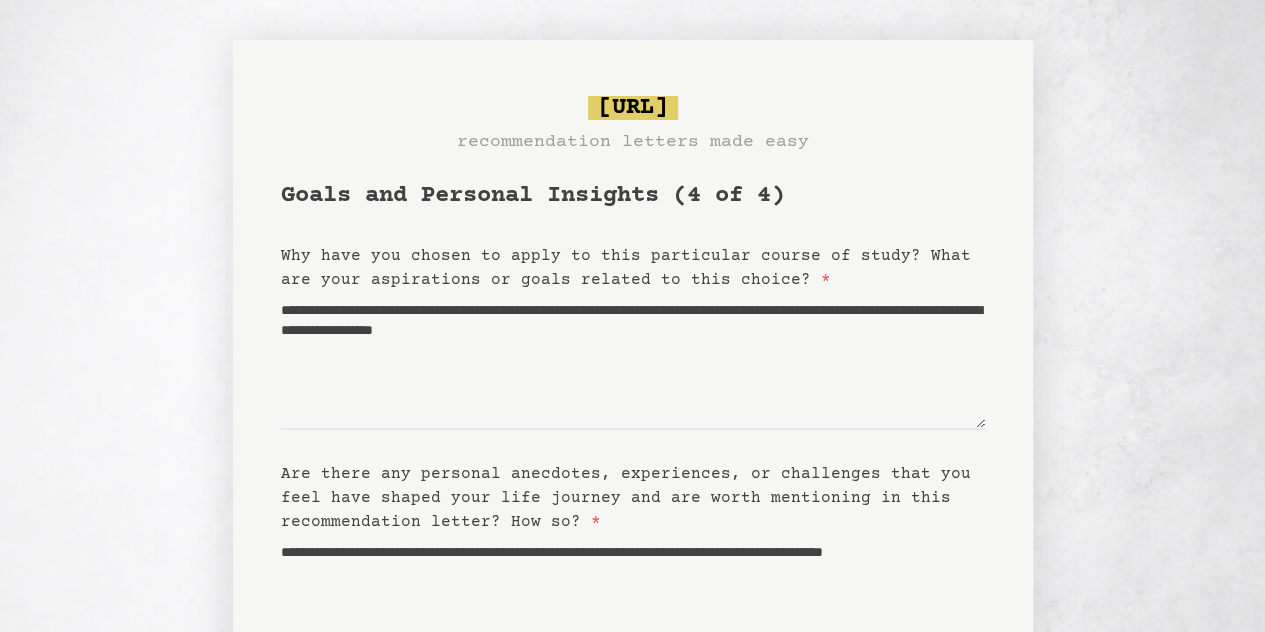 type 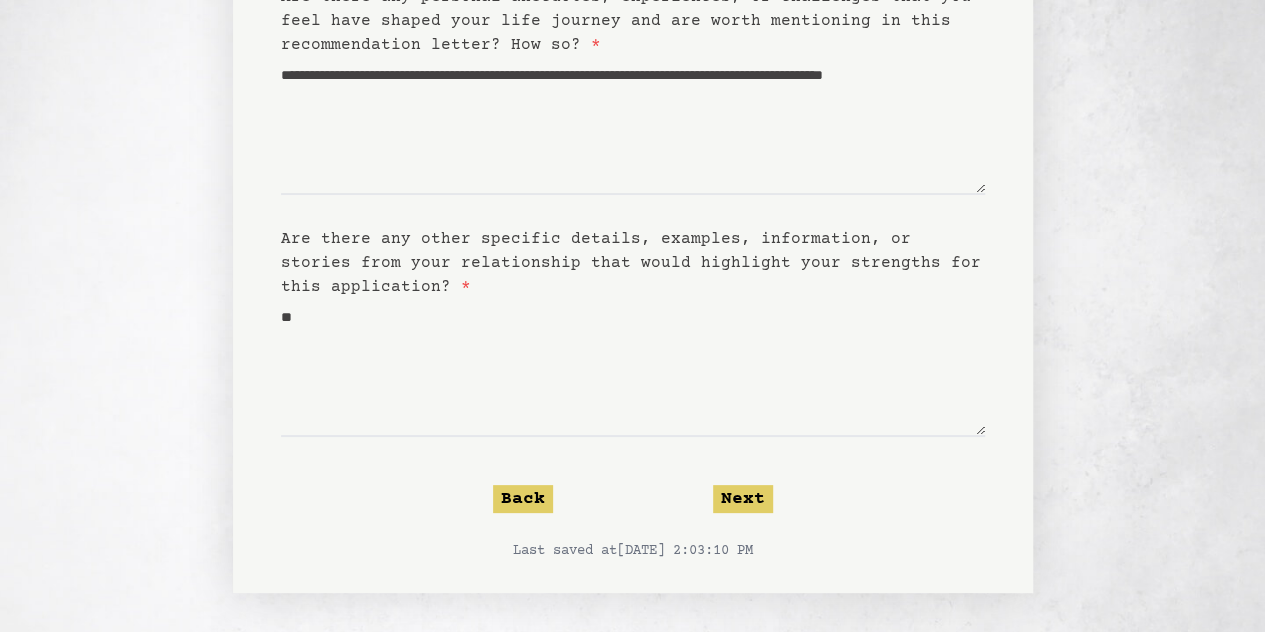 scroll, scrollTop: 478, scrollLeft: 0, axis: vertical 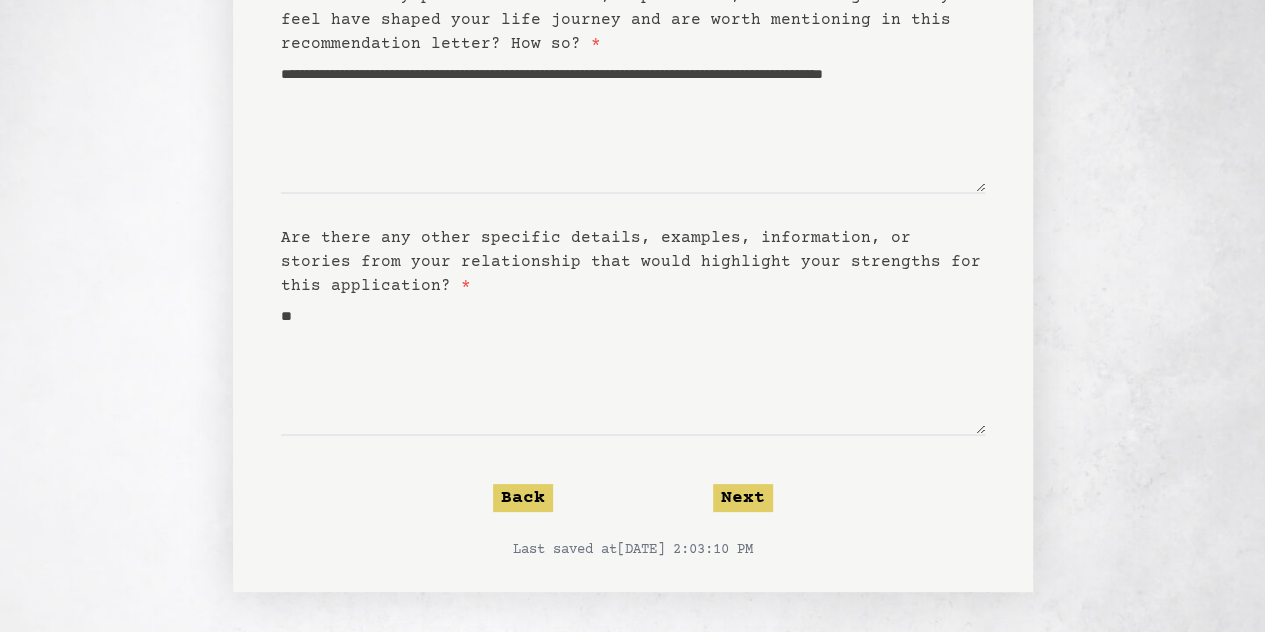click on "**********" at bounding box center (633, 131) 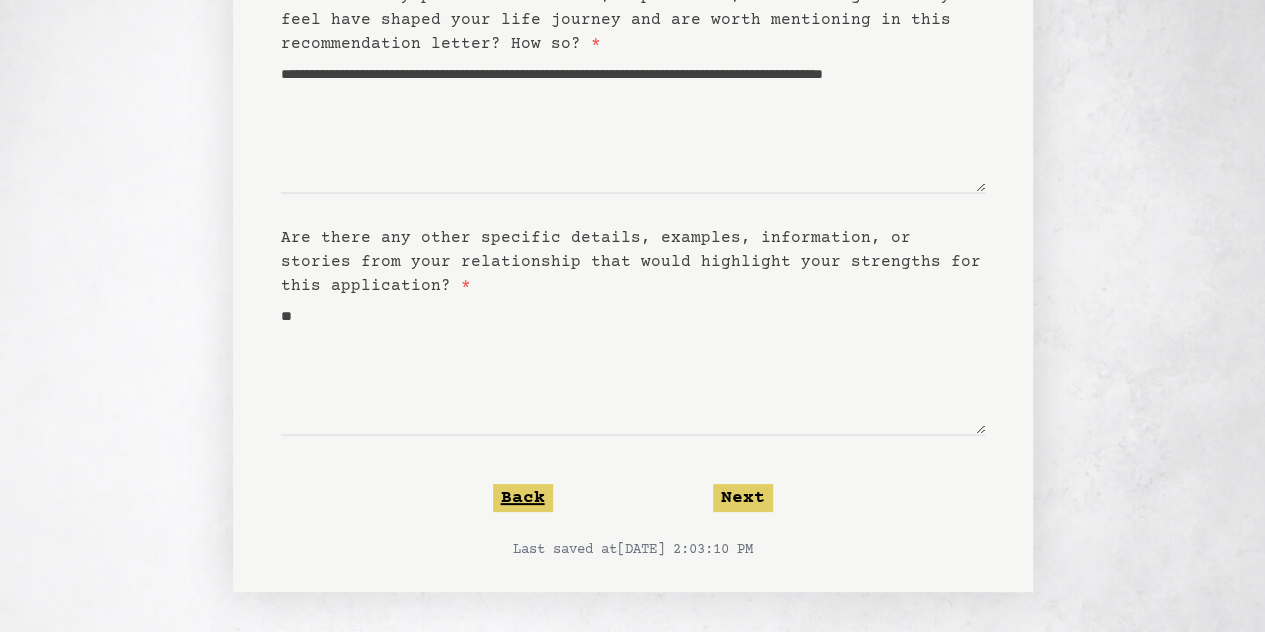 click on "Back" at bounding box center [523, 498] 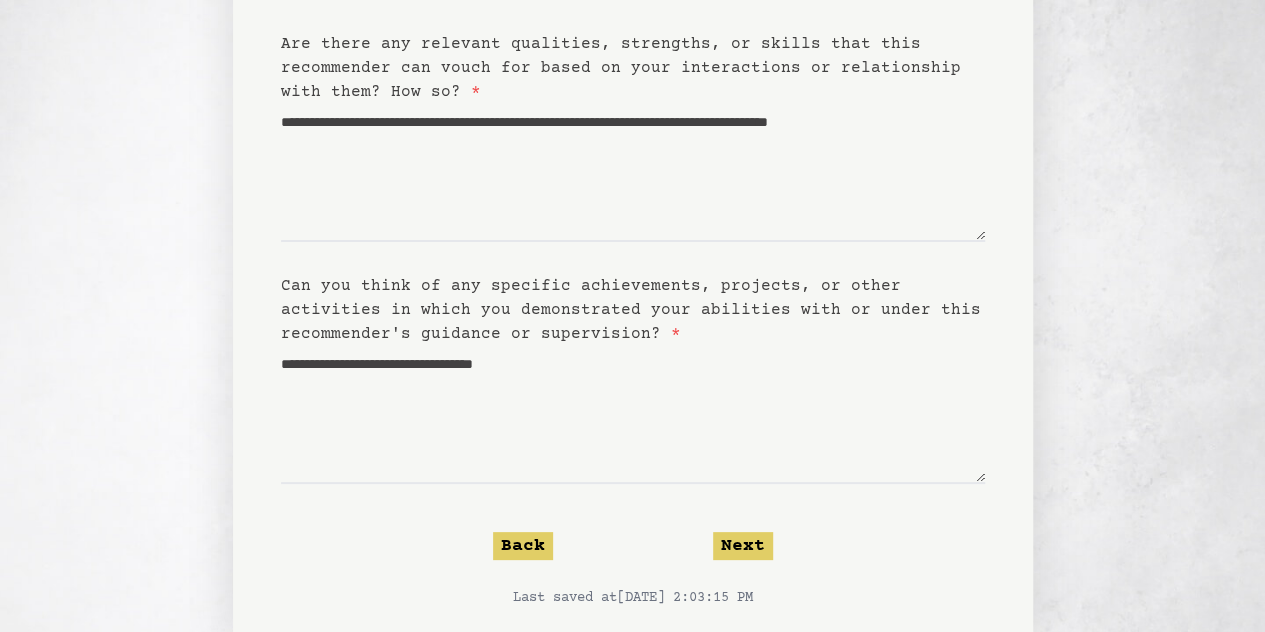 scroll, scrollTop: 260, scrollLeft: 0, axis: vertical 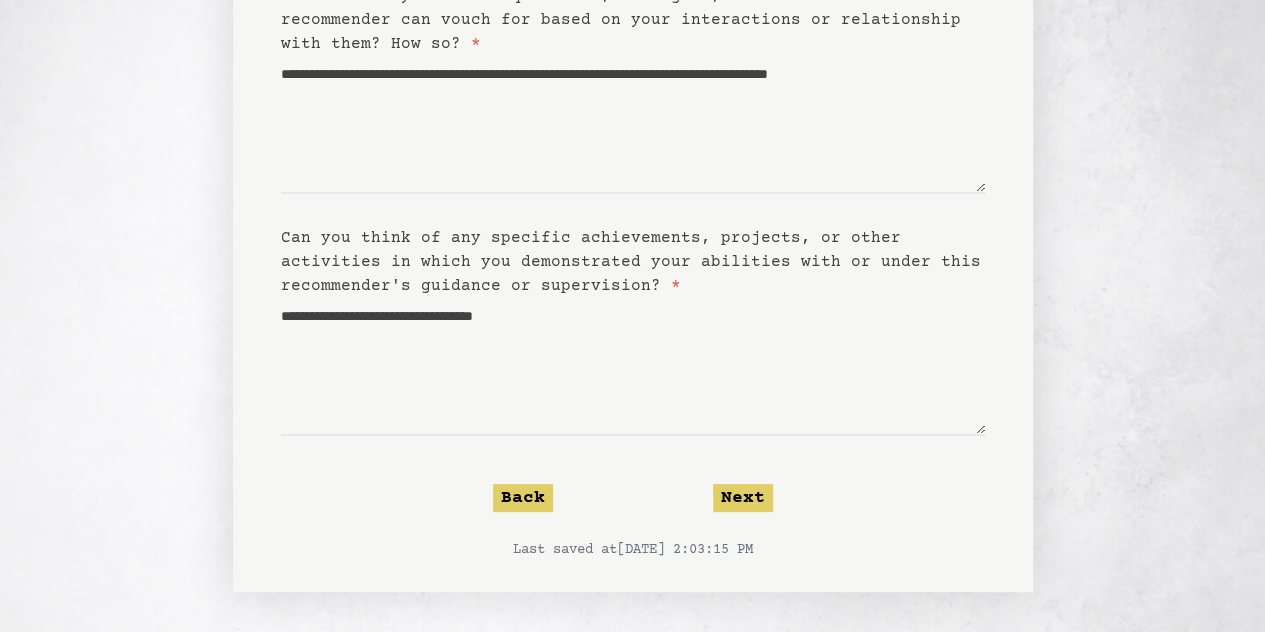 click on "Back" at bounding box center (523, 498) 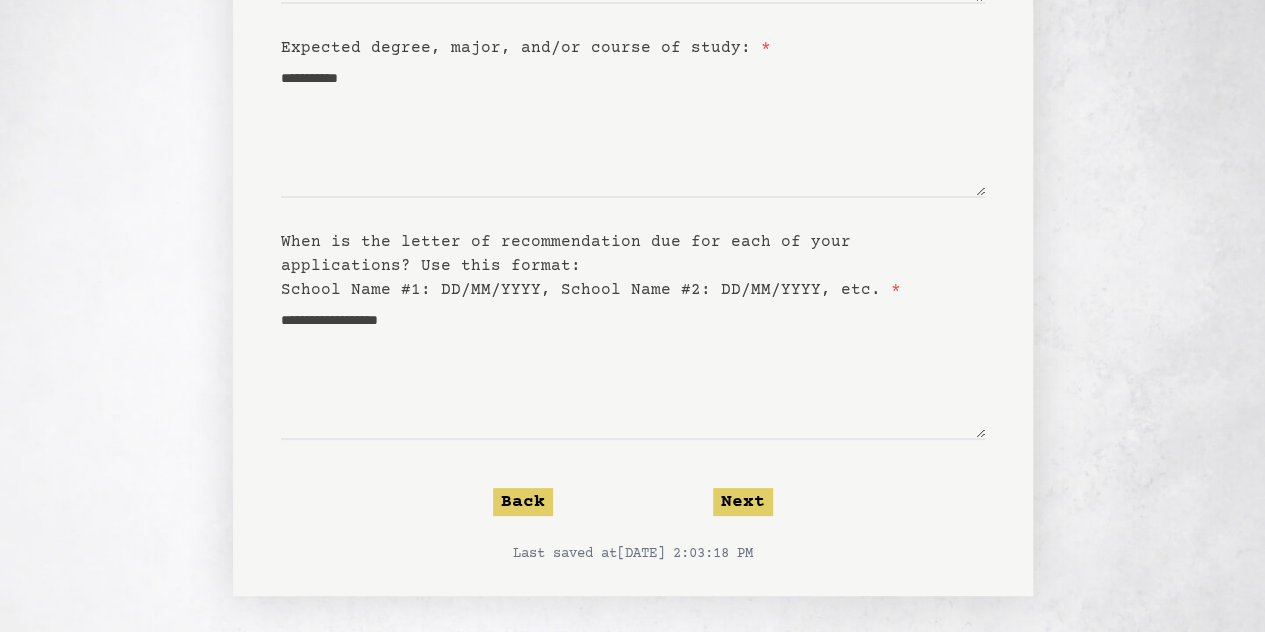 scroll, scrollTop: 430, scrollLeft: 0, axis: vertical 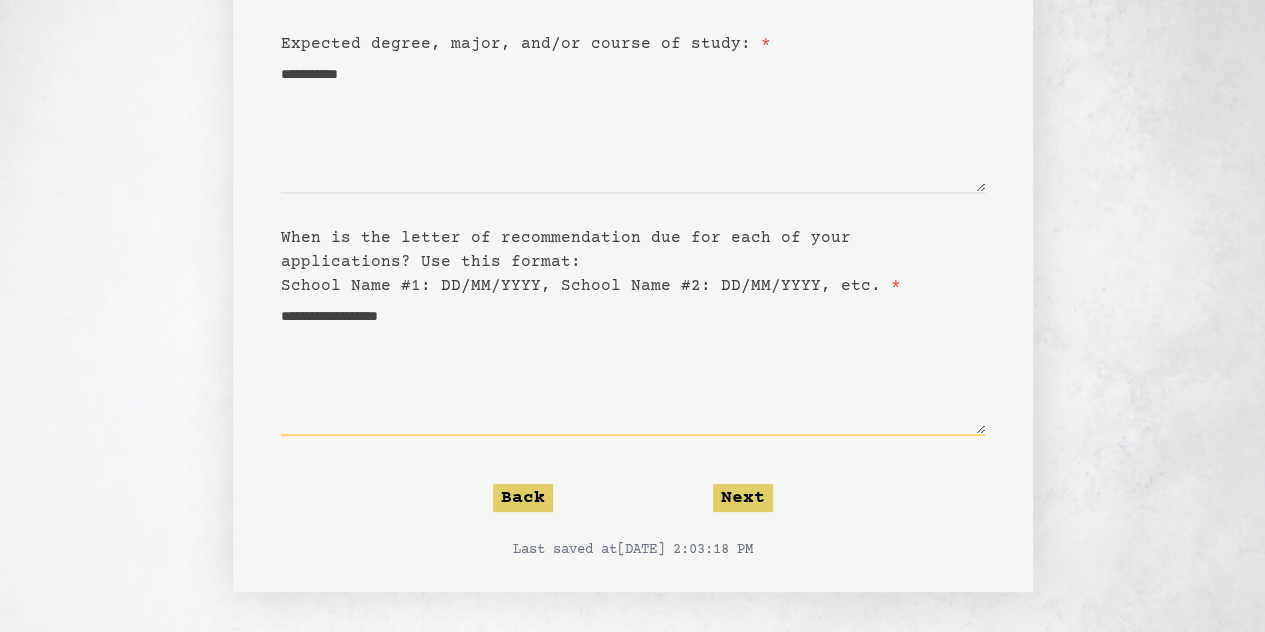 click on "**********" at bounding box center [633, 367] 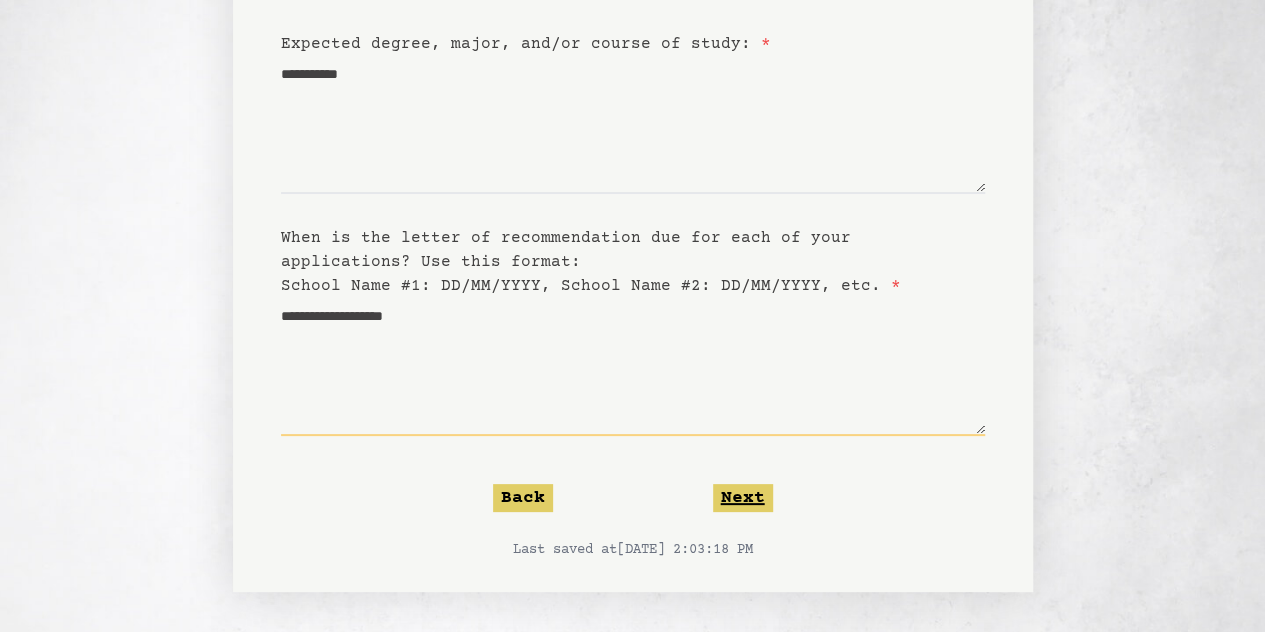 type on "**********" 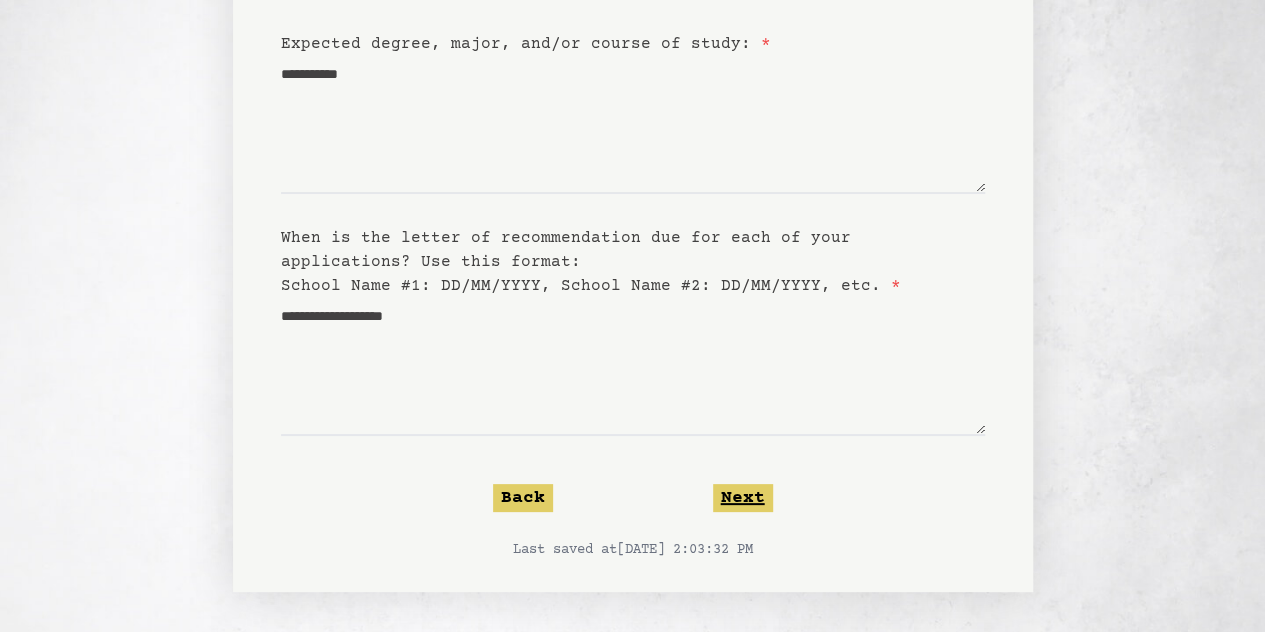 click on "Next" 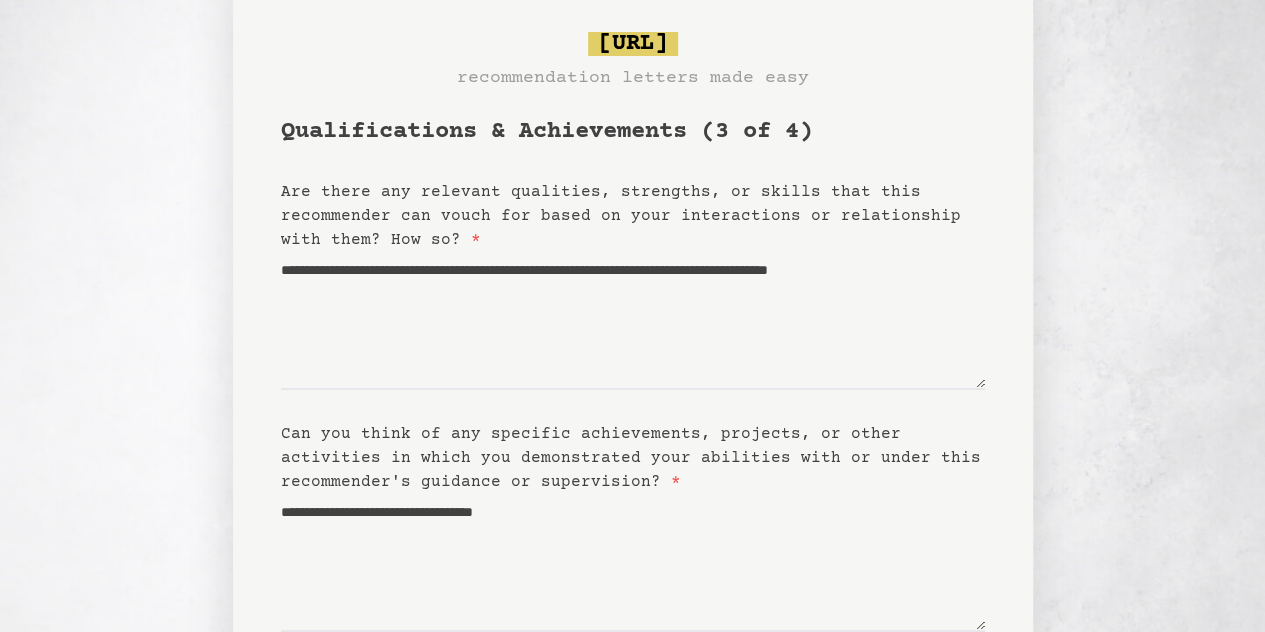 scroll, scrollTop: 0, scrollLeft: 0, axis: both 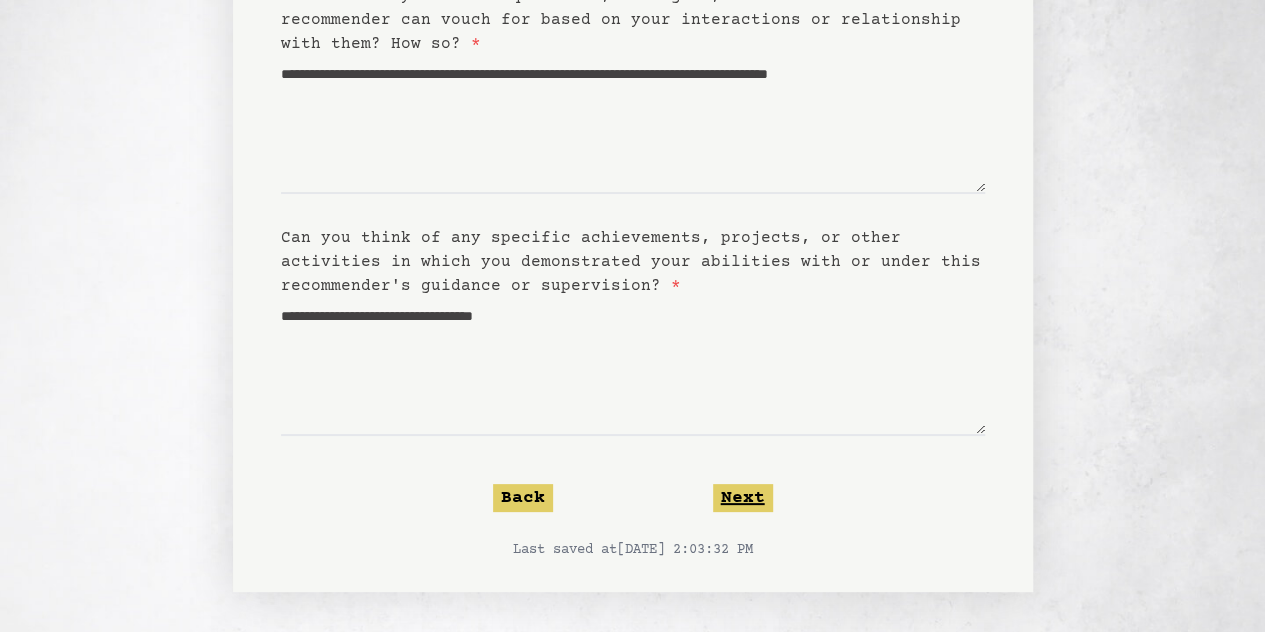 click on "Next" 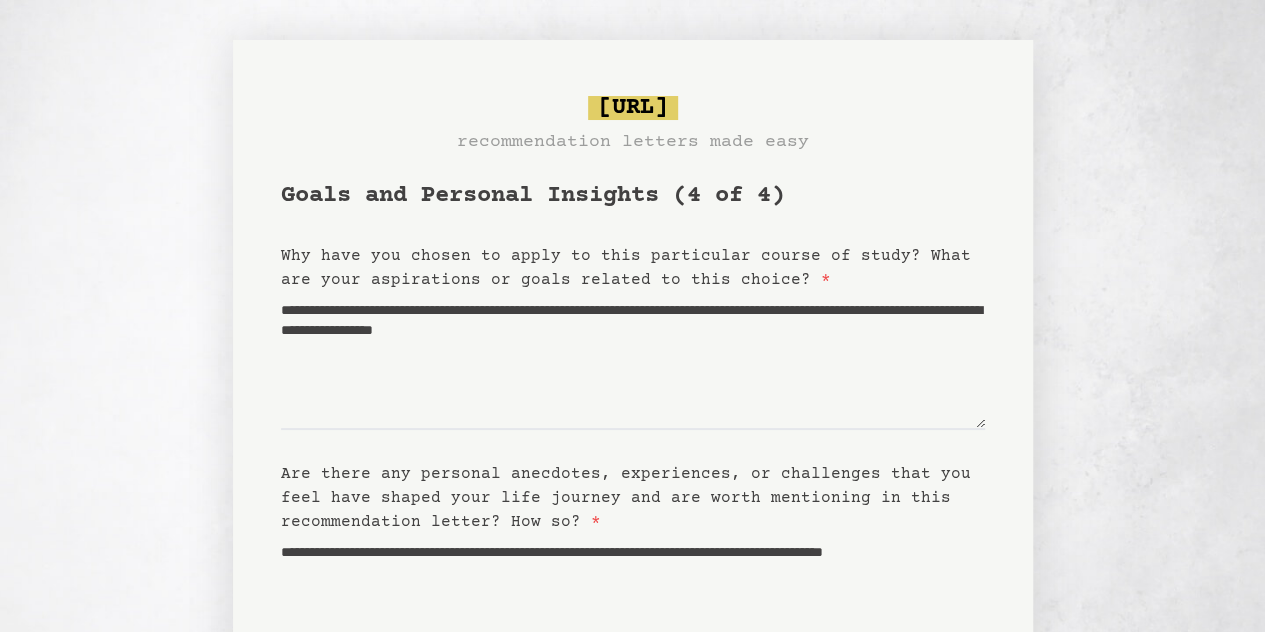 scroll, scrollTop: 478, scrollLeft: 0, axis: vertical 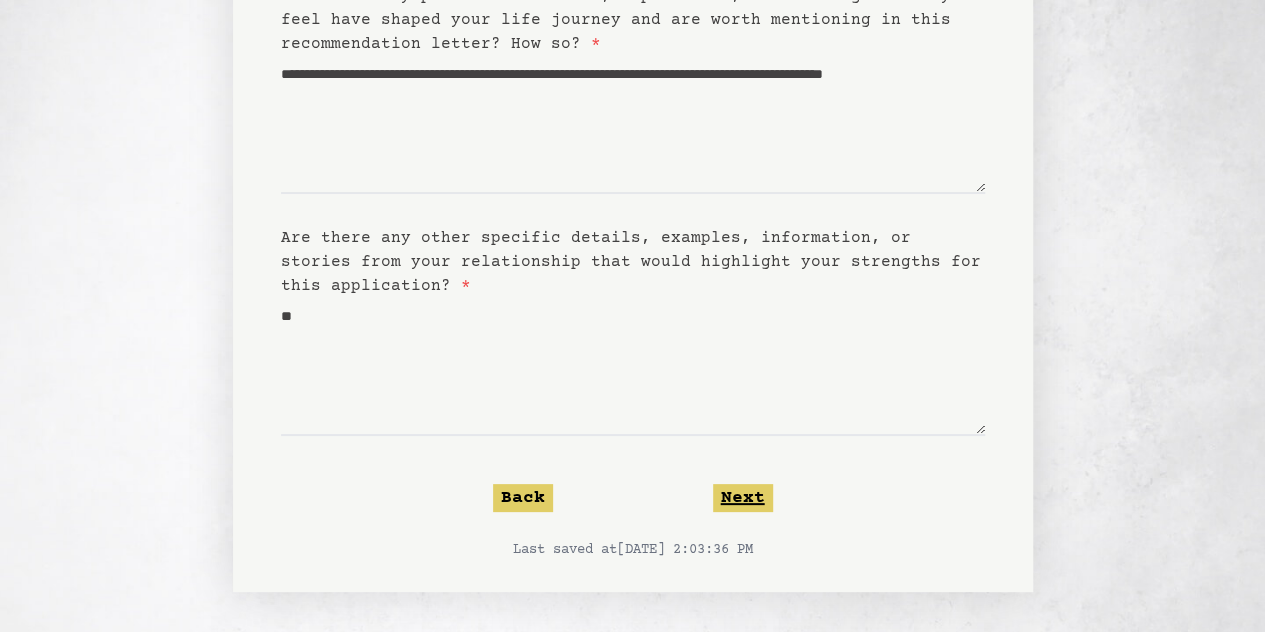 click on "Next" 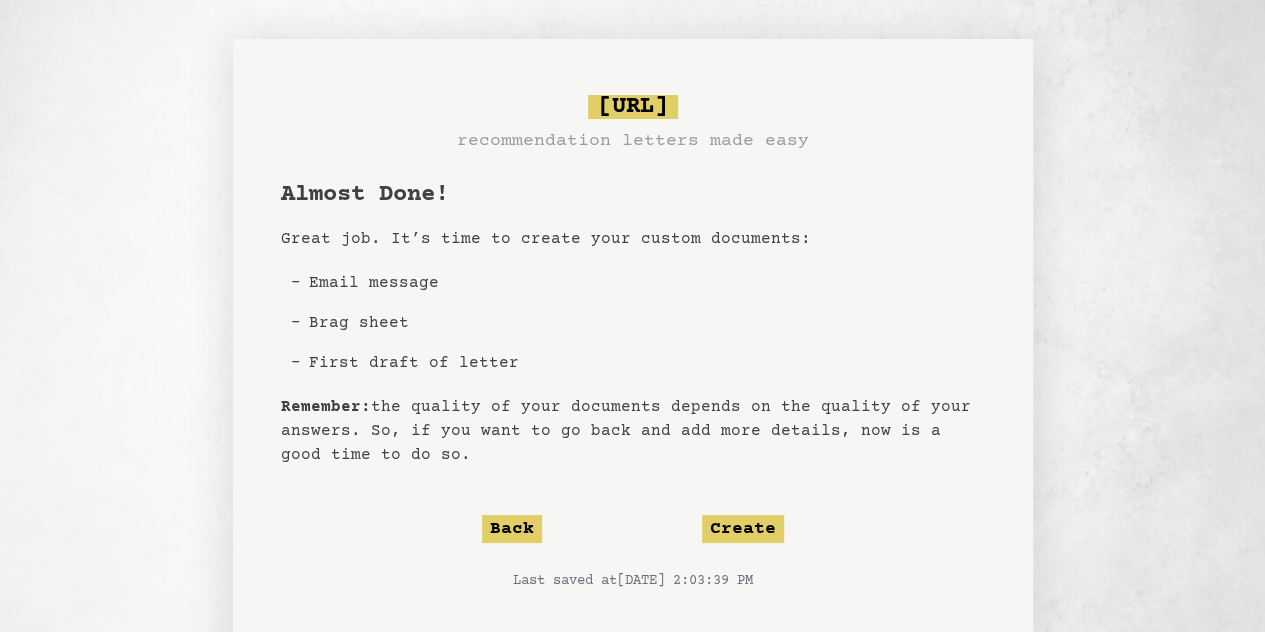 scroll, scrollTop: 0, scrollLeft: 0, axis: both 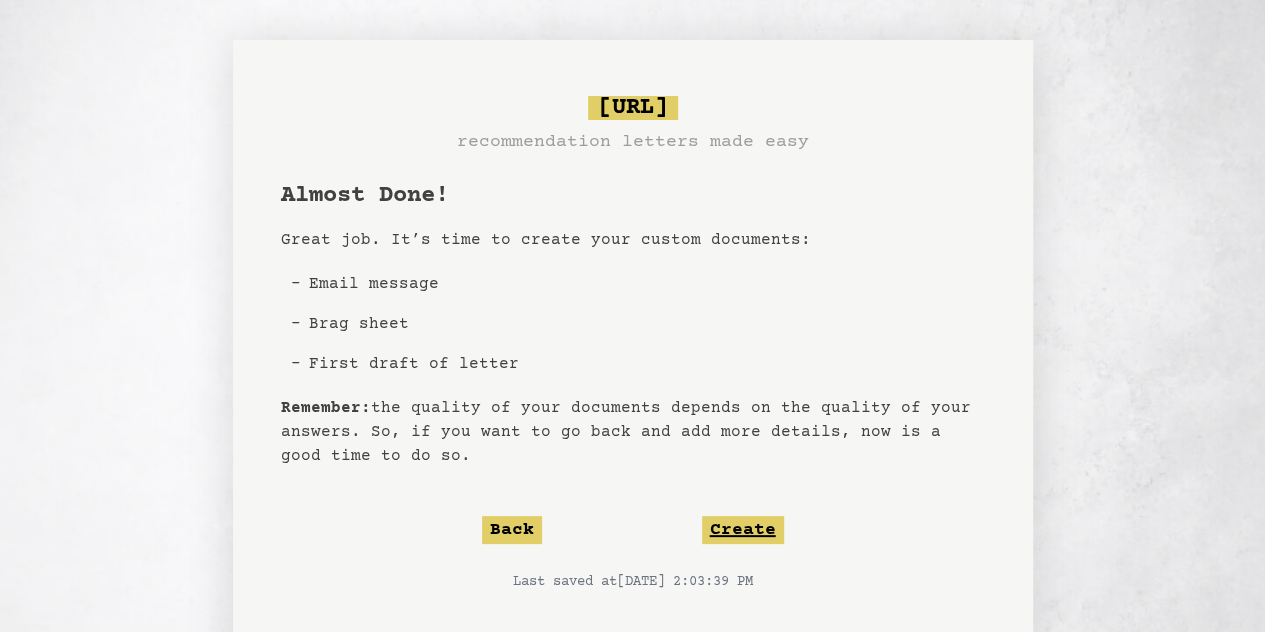 click on "Create" 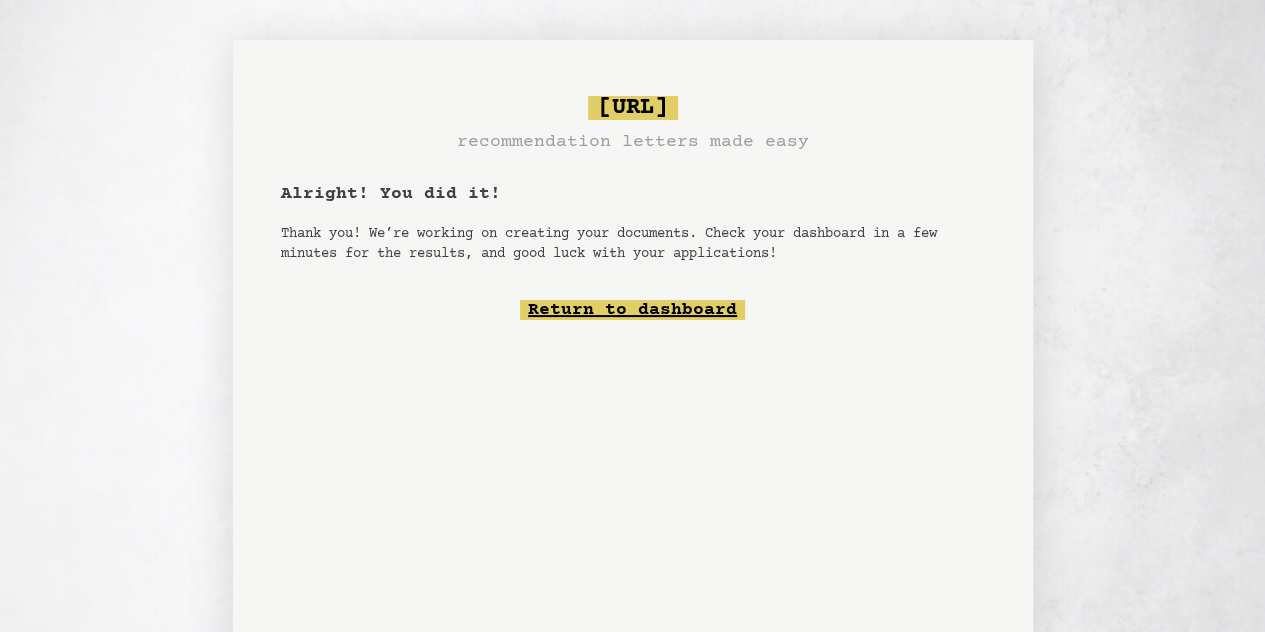 click on "Return to dashboard" at bounding box center (632, 310) 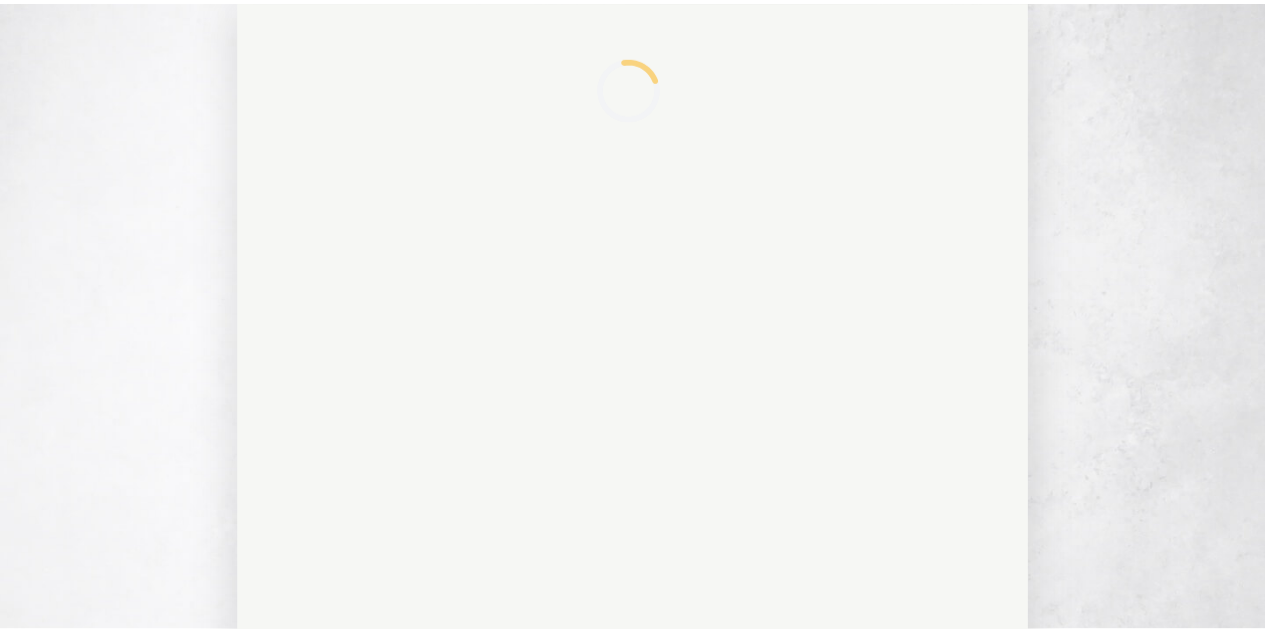 scroll, scrollTop: 0, scrollLeft: 0, axis: both 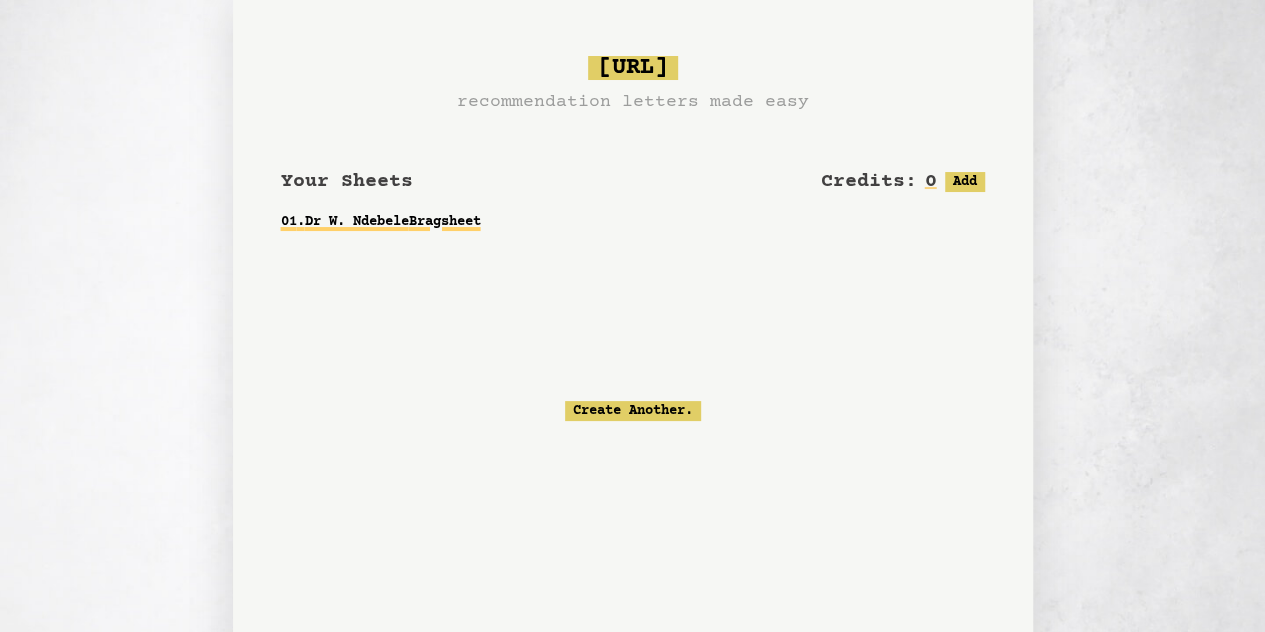 click on "01 .  Dr W. Ndebele
Bragsheet" at bounding box center (633, 222) 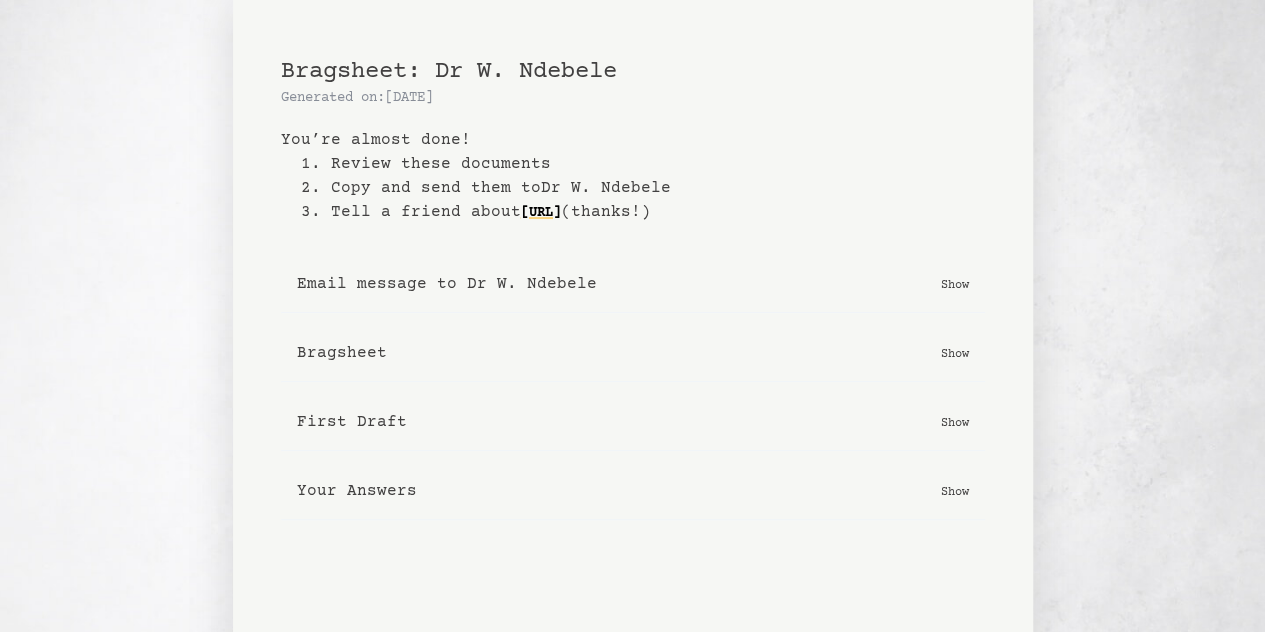 click on "First Draft" at bounding box center [352, 422] 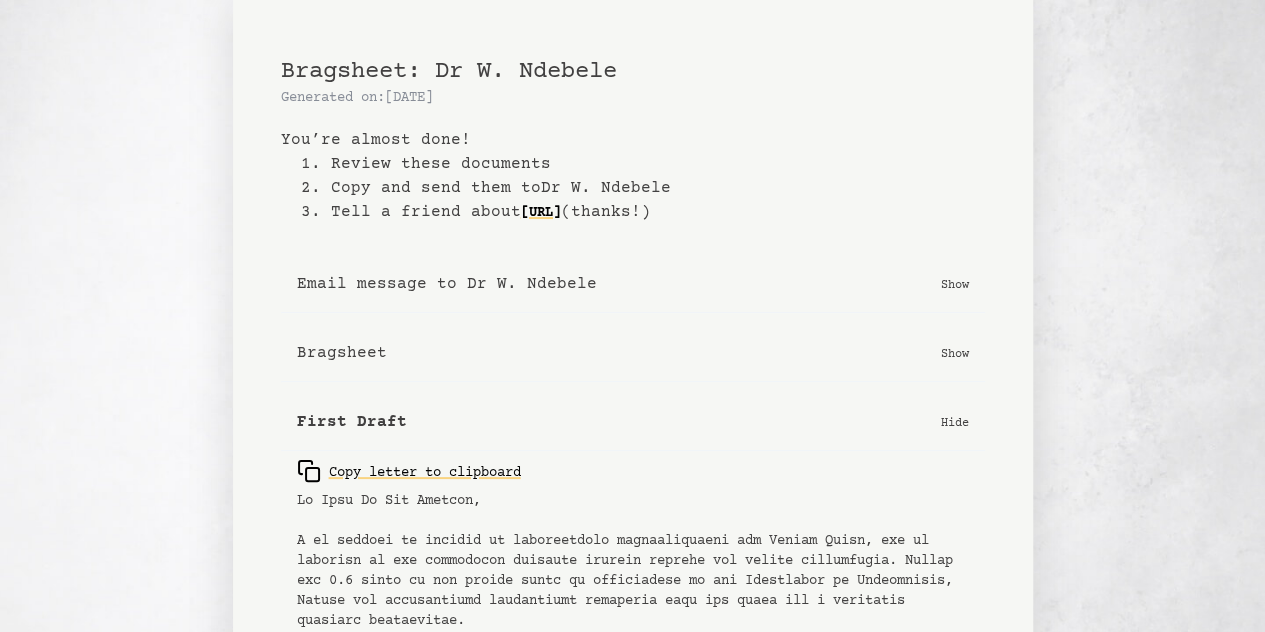 type 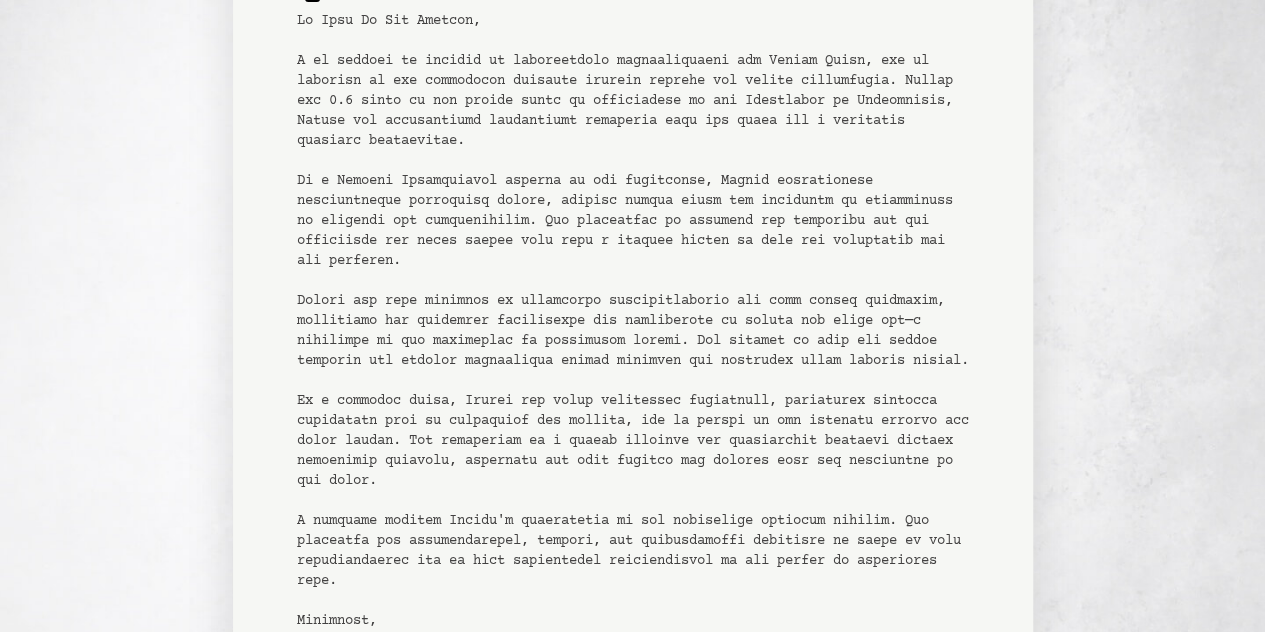 scroll, scrollTop: 520, scrollLeft: 0, axis: vertical 